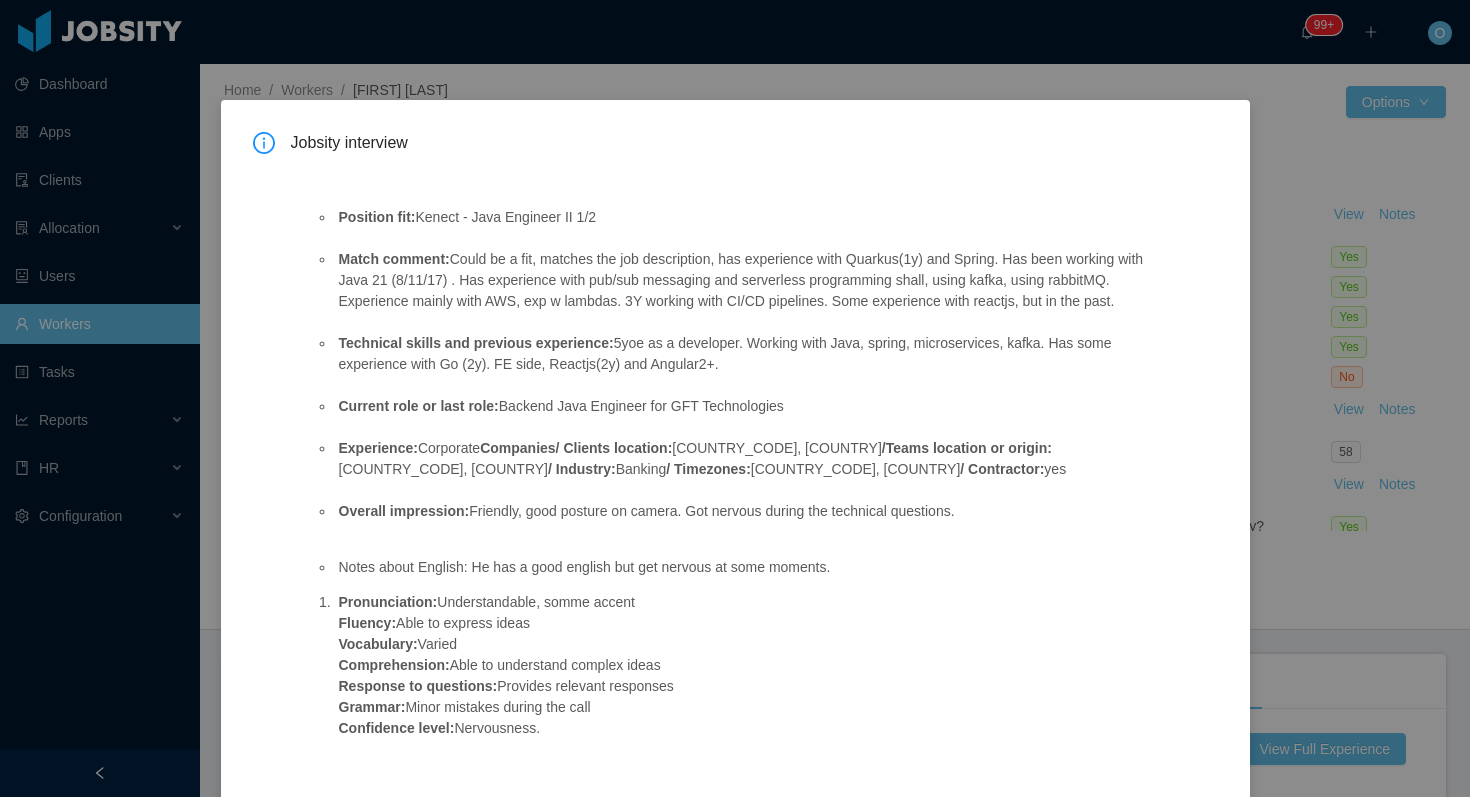 scroll, scrollTop: 0, scrollLeft: 0, axis: both 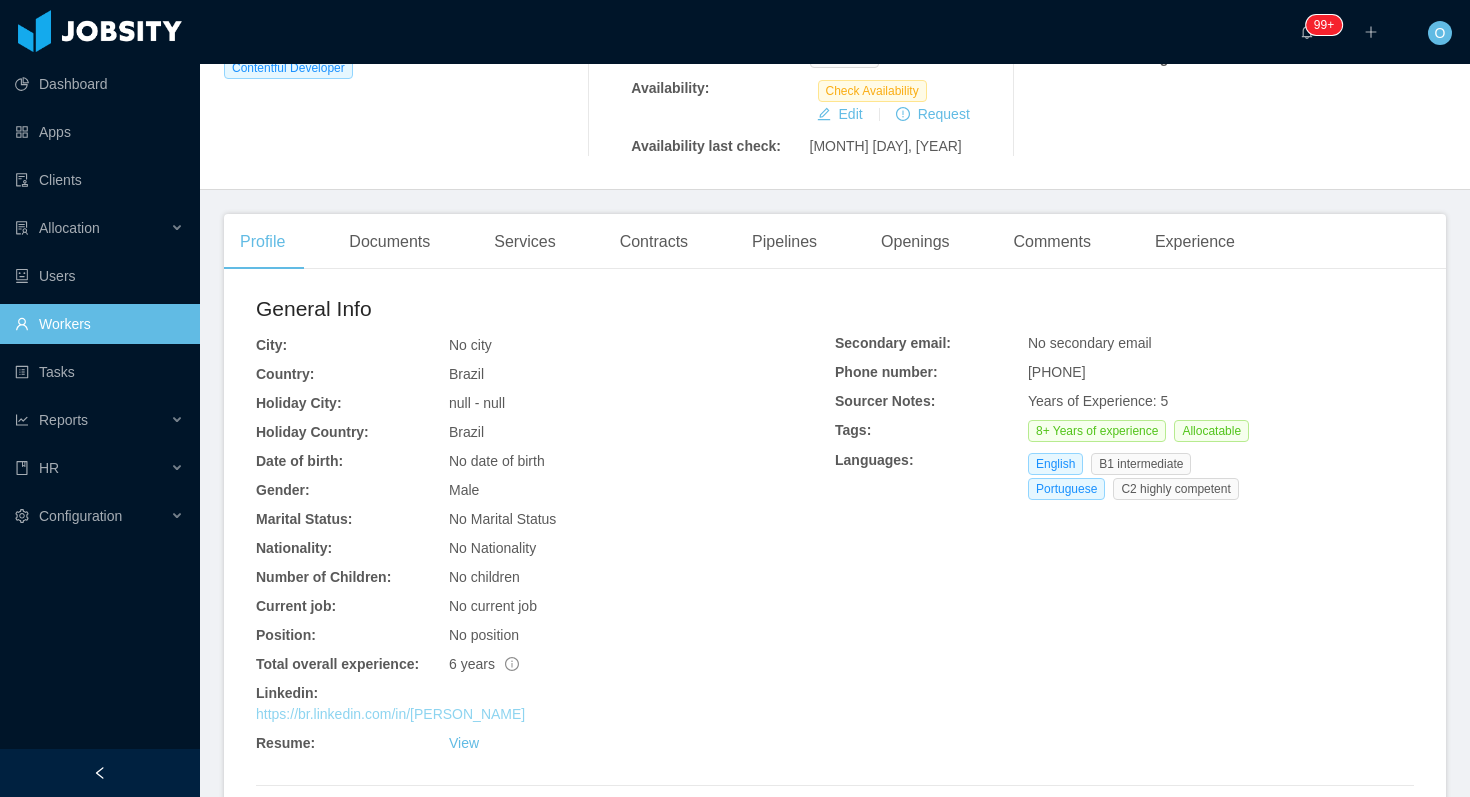 click on "https://br.linkedin.com/in/carlos-dalollio-rodrigues" at bounding box center [390, 714] 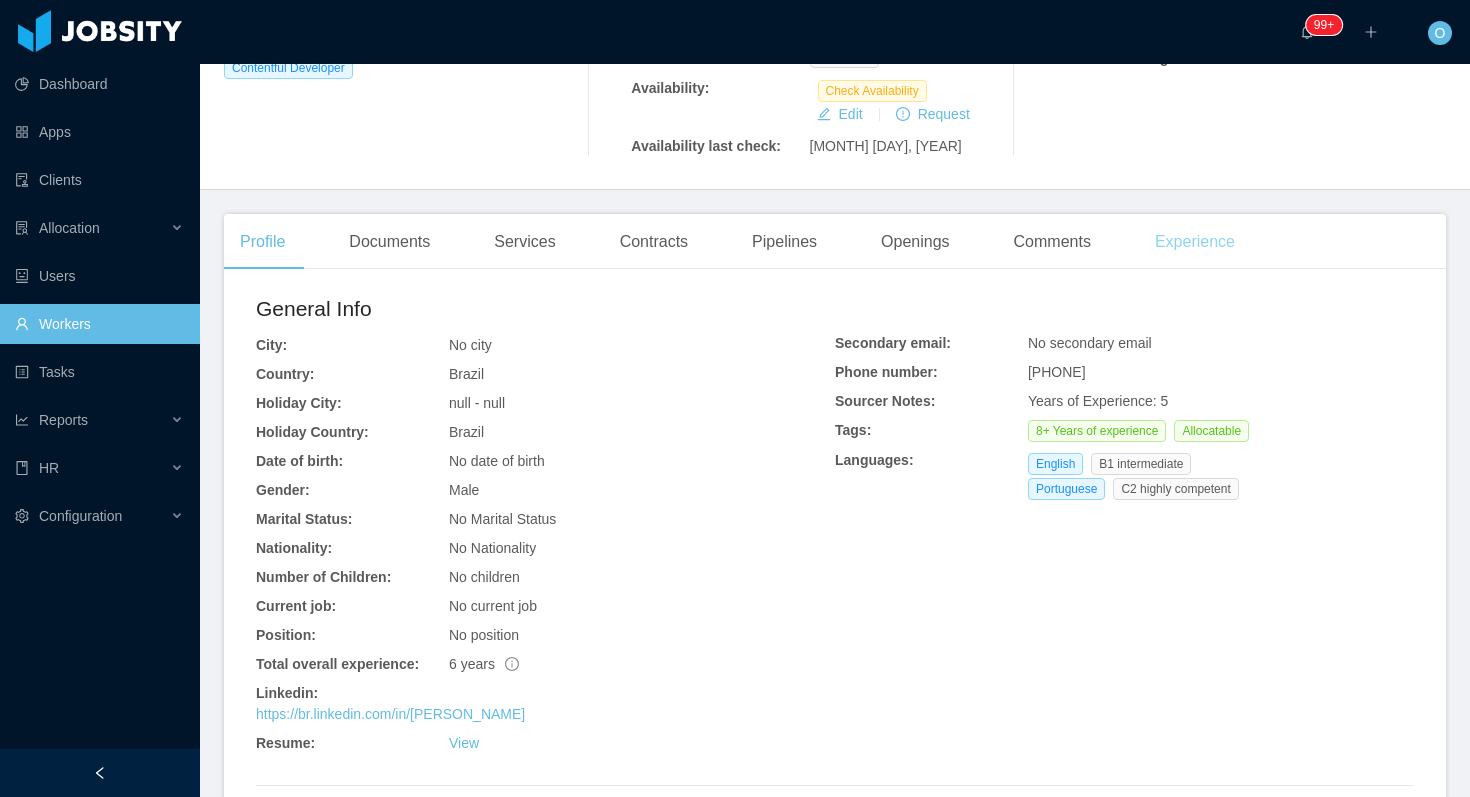 click on "Experience" at bounding box center [1195, 242] 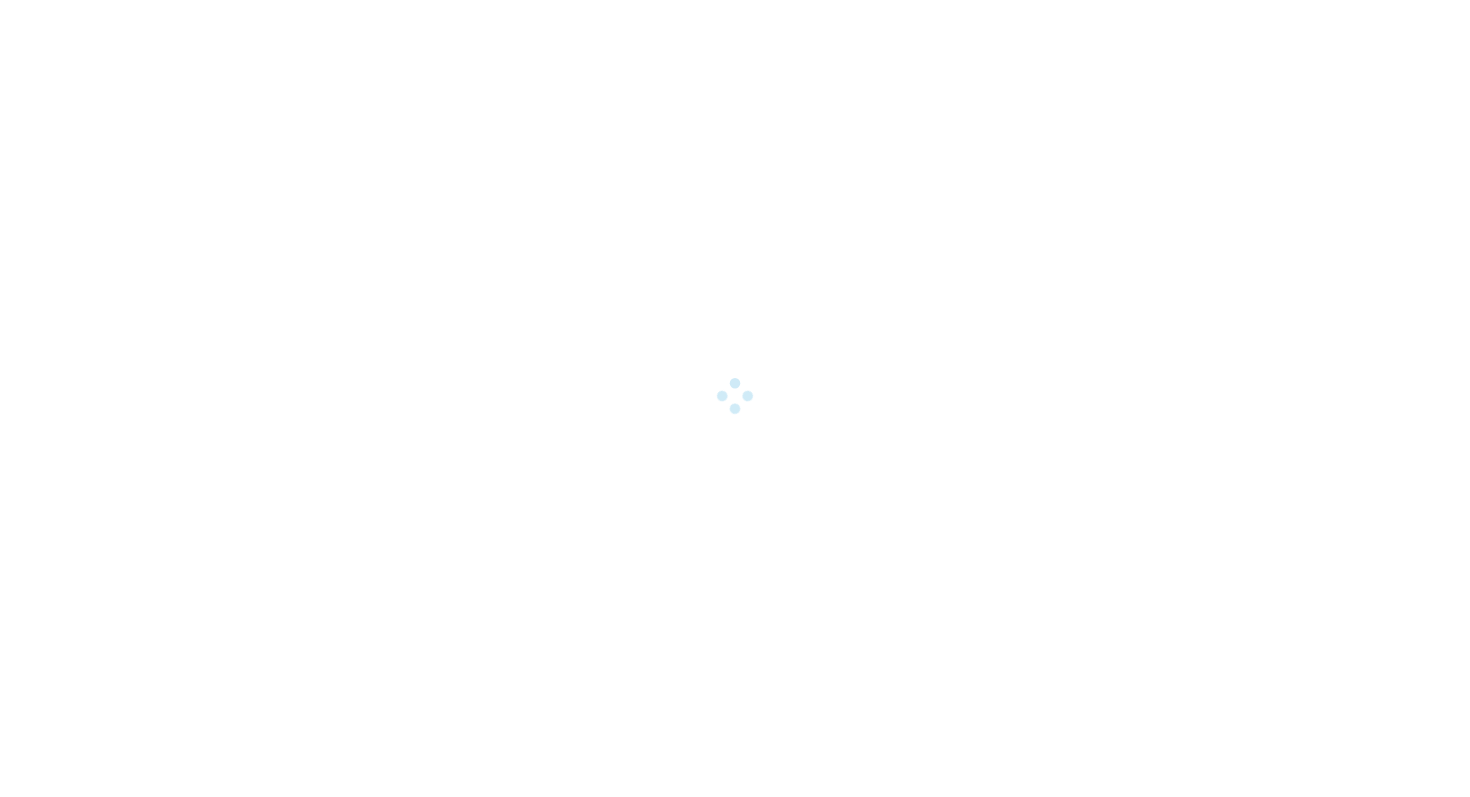 scroll, scrollTop: 0, scrollLeft: 0, axis: both 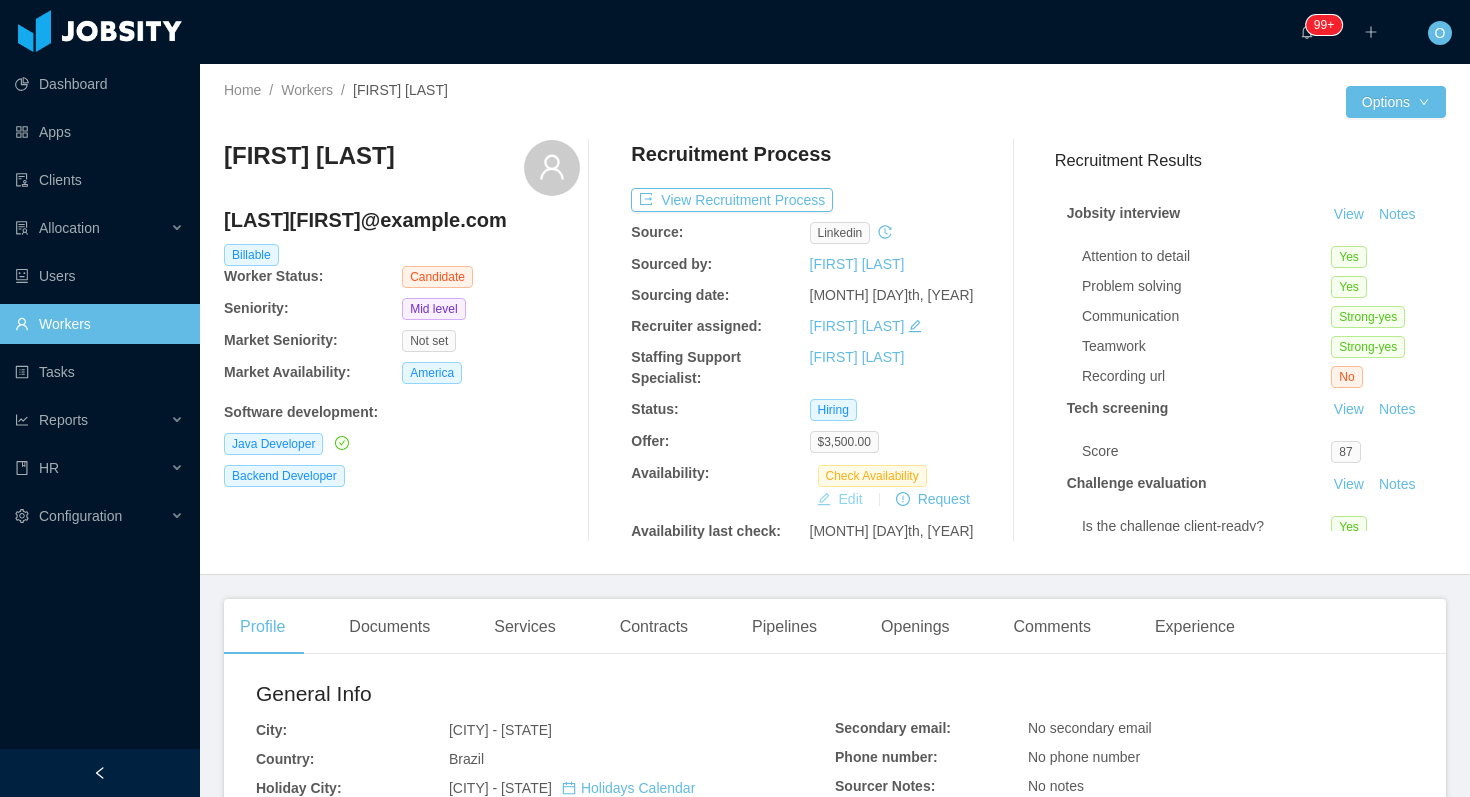click on "Edit" at bounding box center [840, 499] 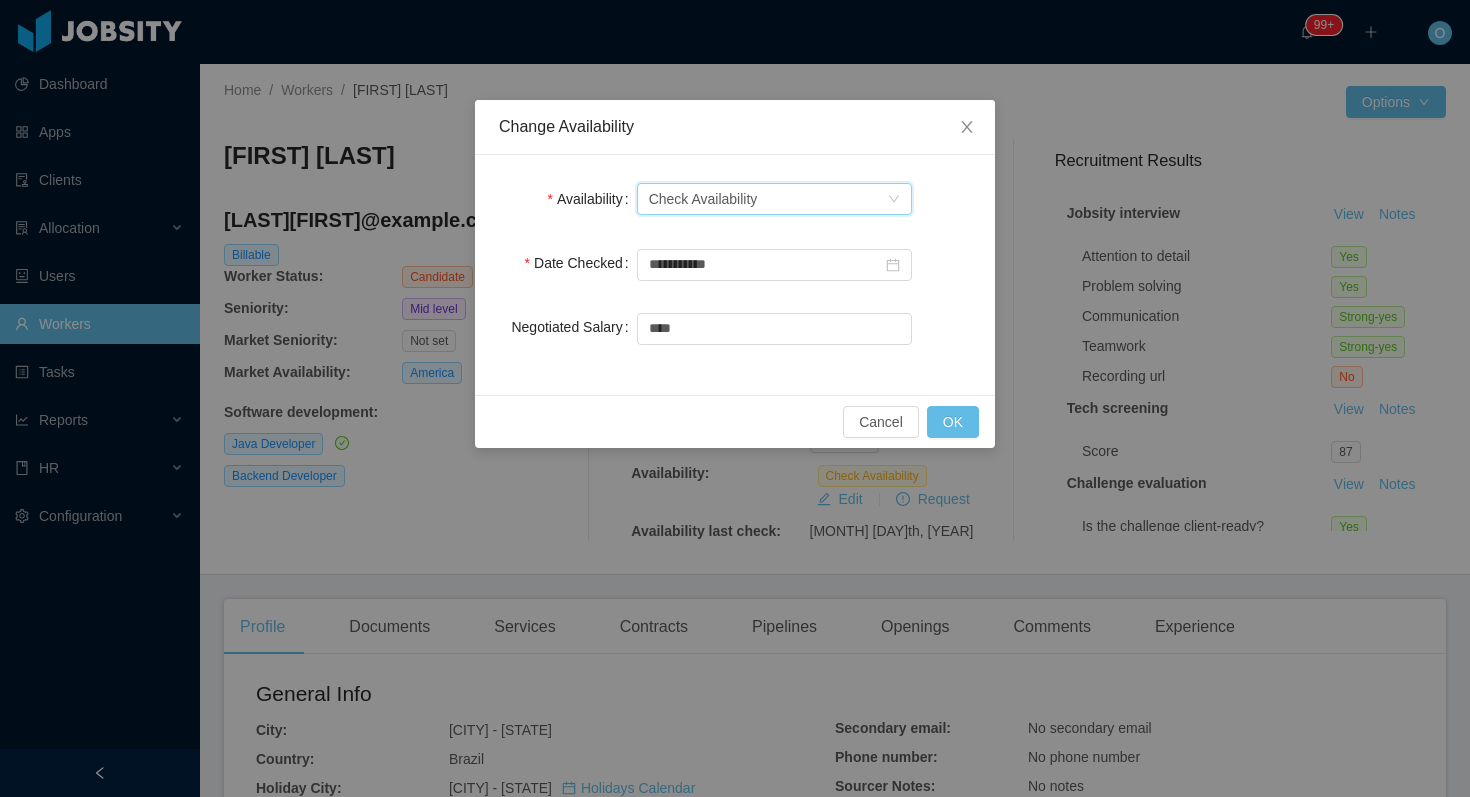 click on "Select one Check Availability" at bounding box center [768, 199] 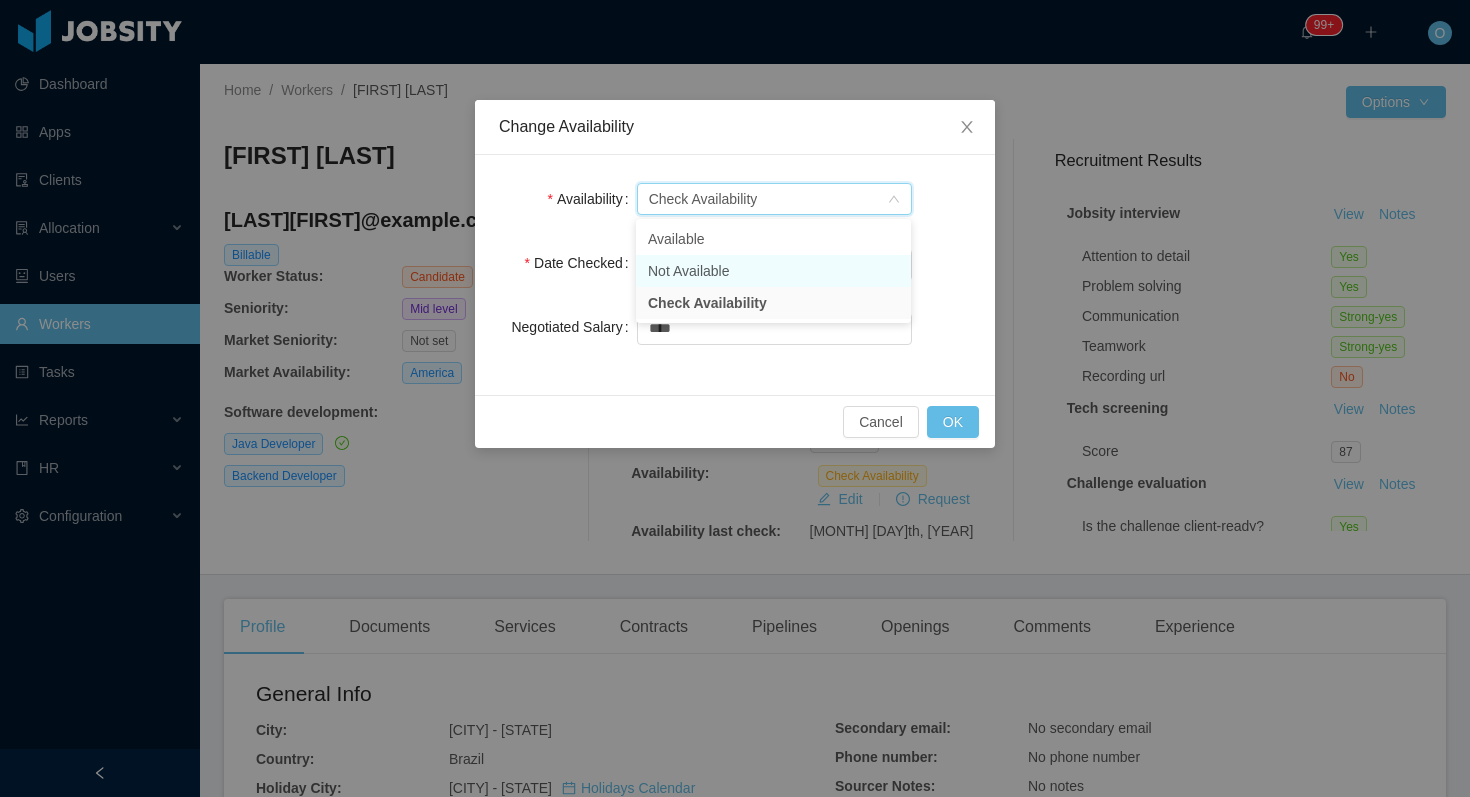 click on "Not Available" at bounding box center [773, 271] 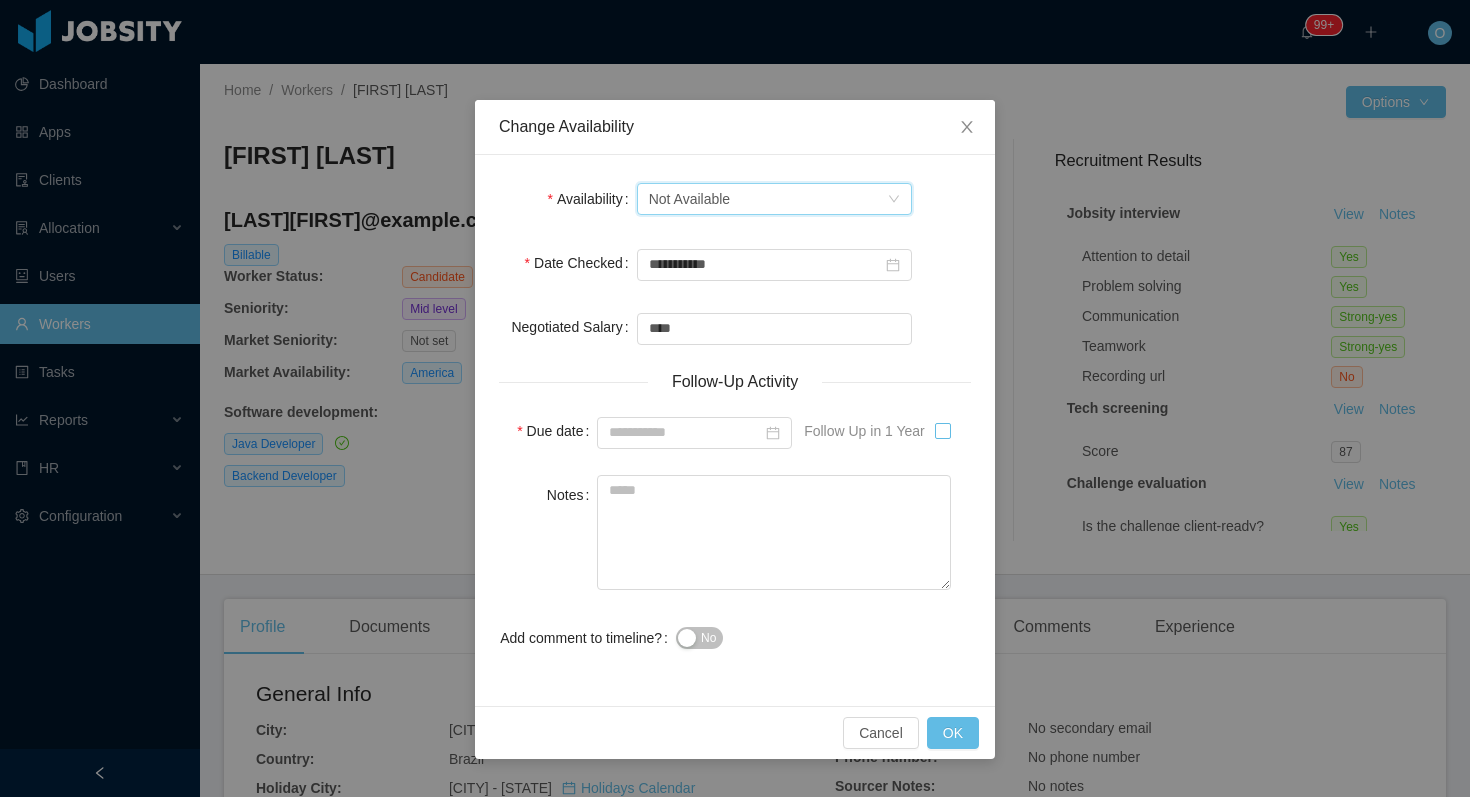 type on "**********" 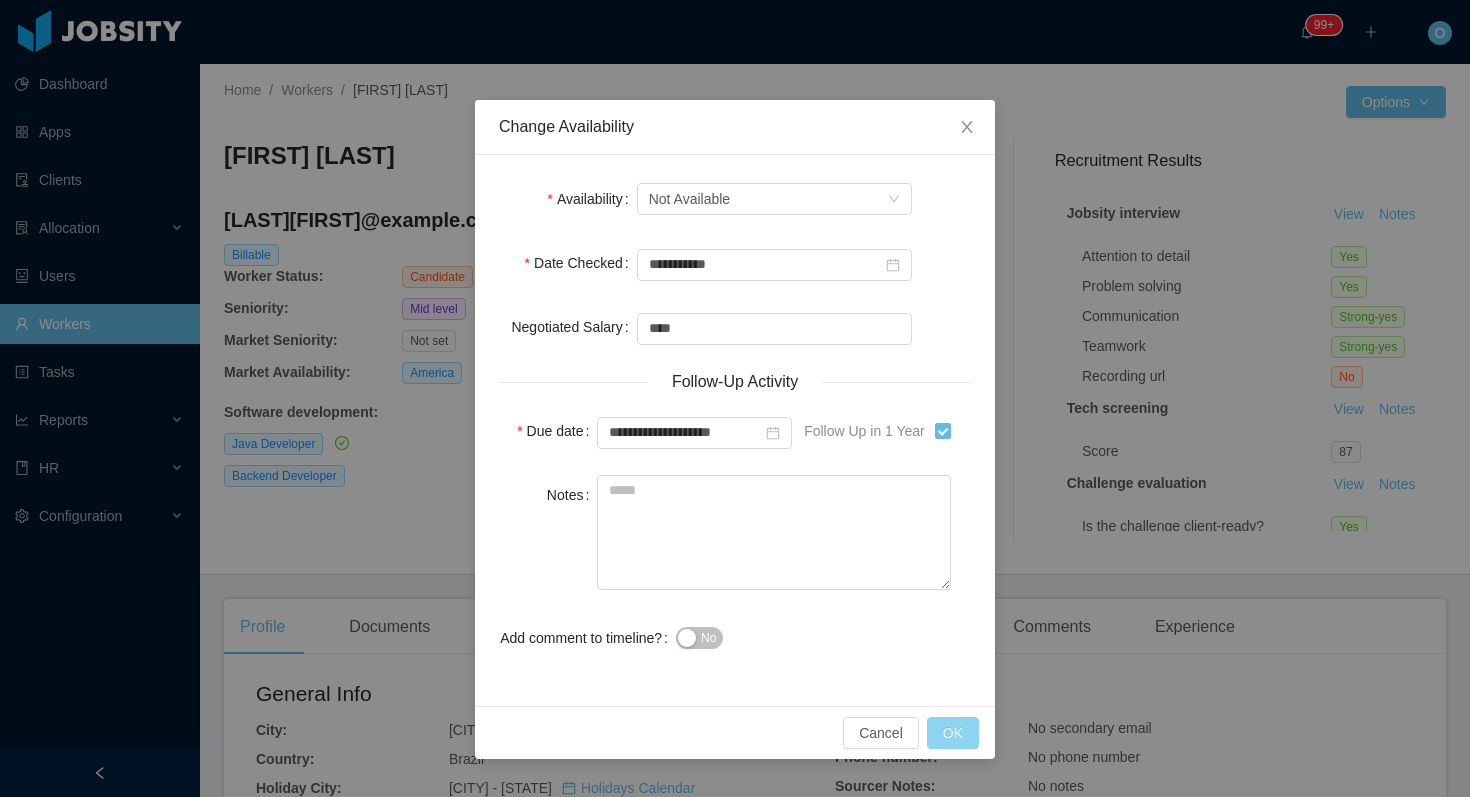 click on "OK" at bounding box center [953, 733] 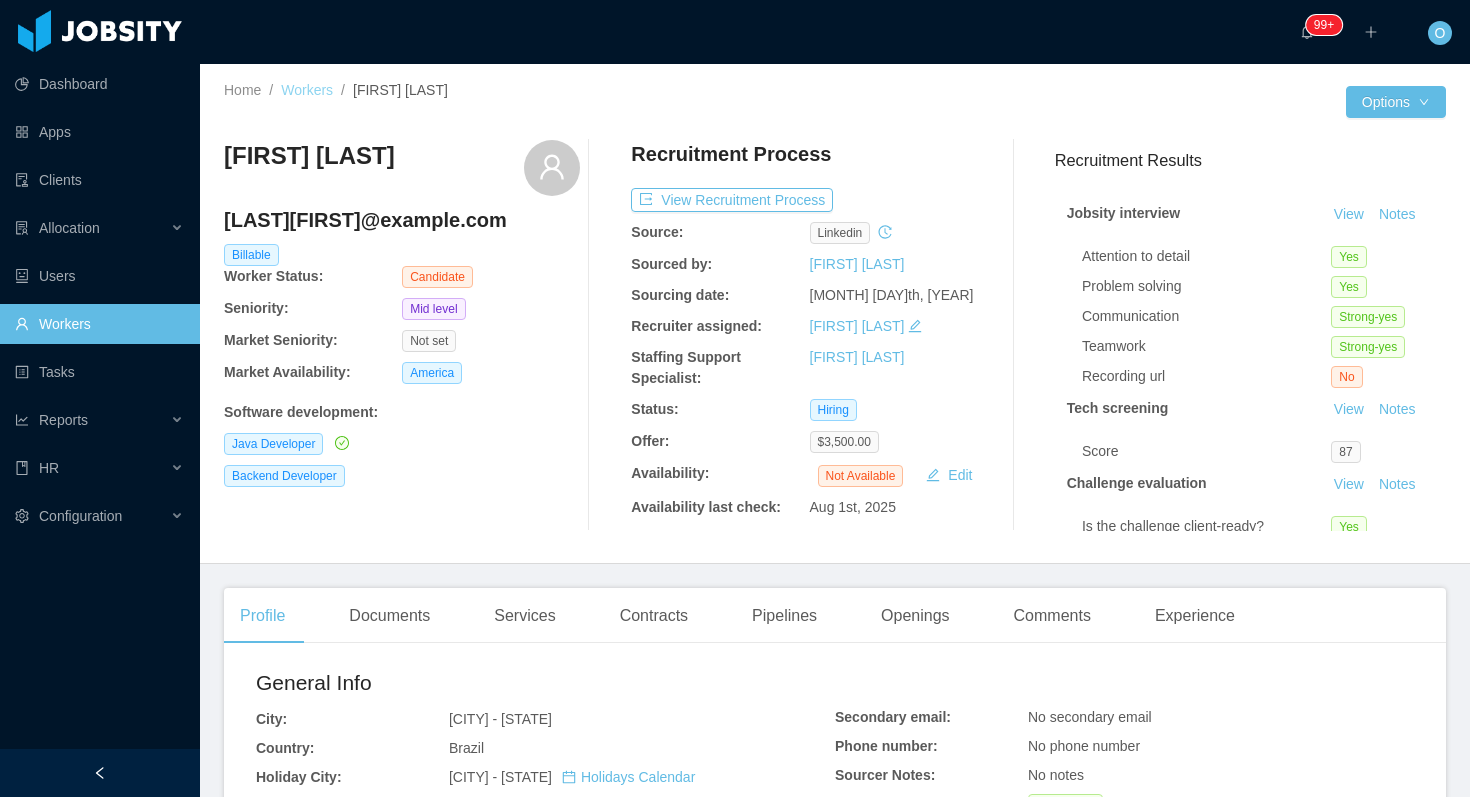 click on "Workers" at bounding box center (307, 90) 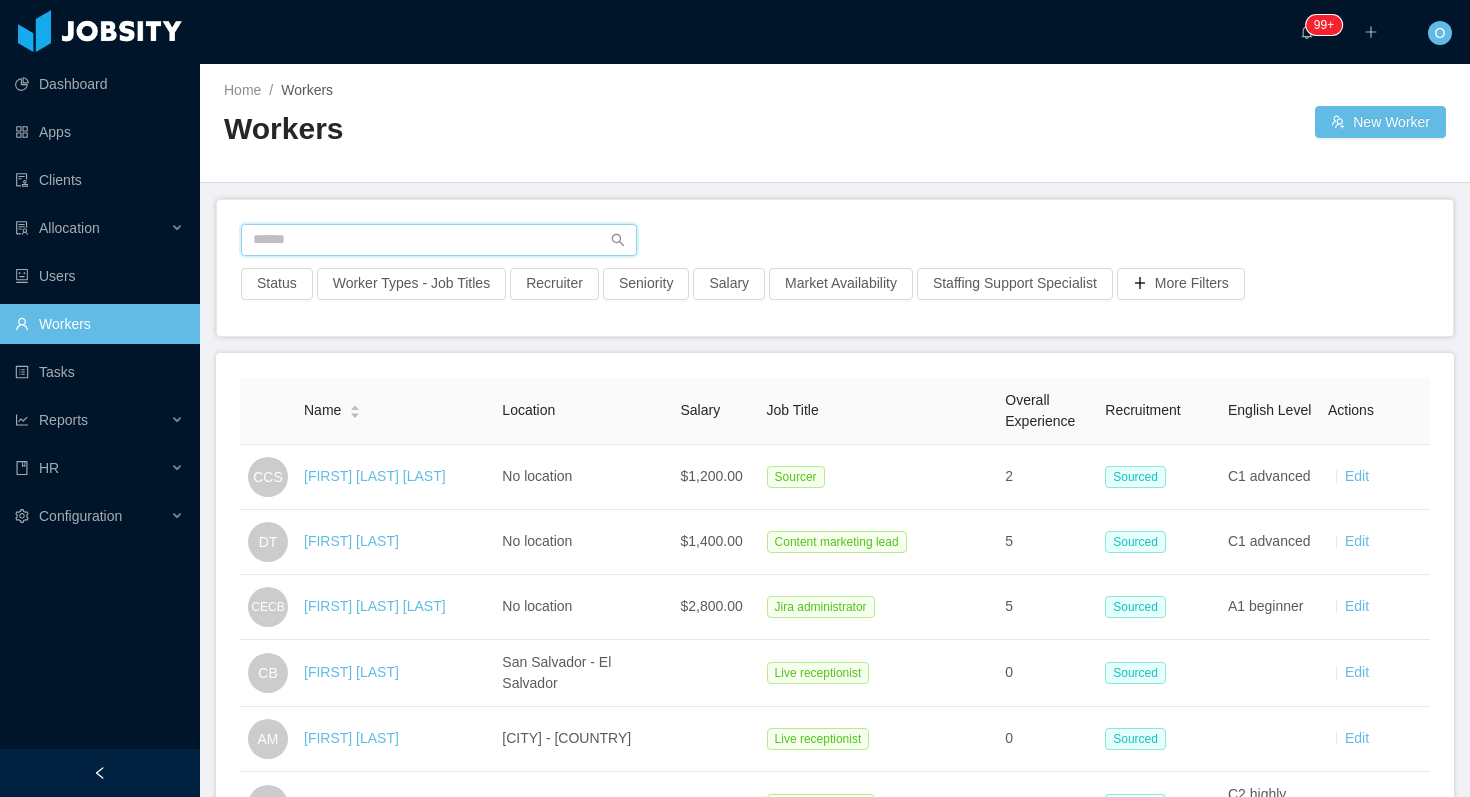 click at bounding box center [439, 240] 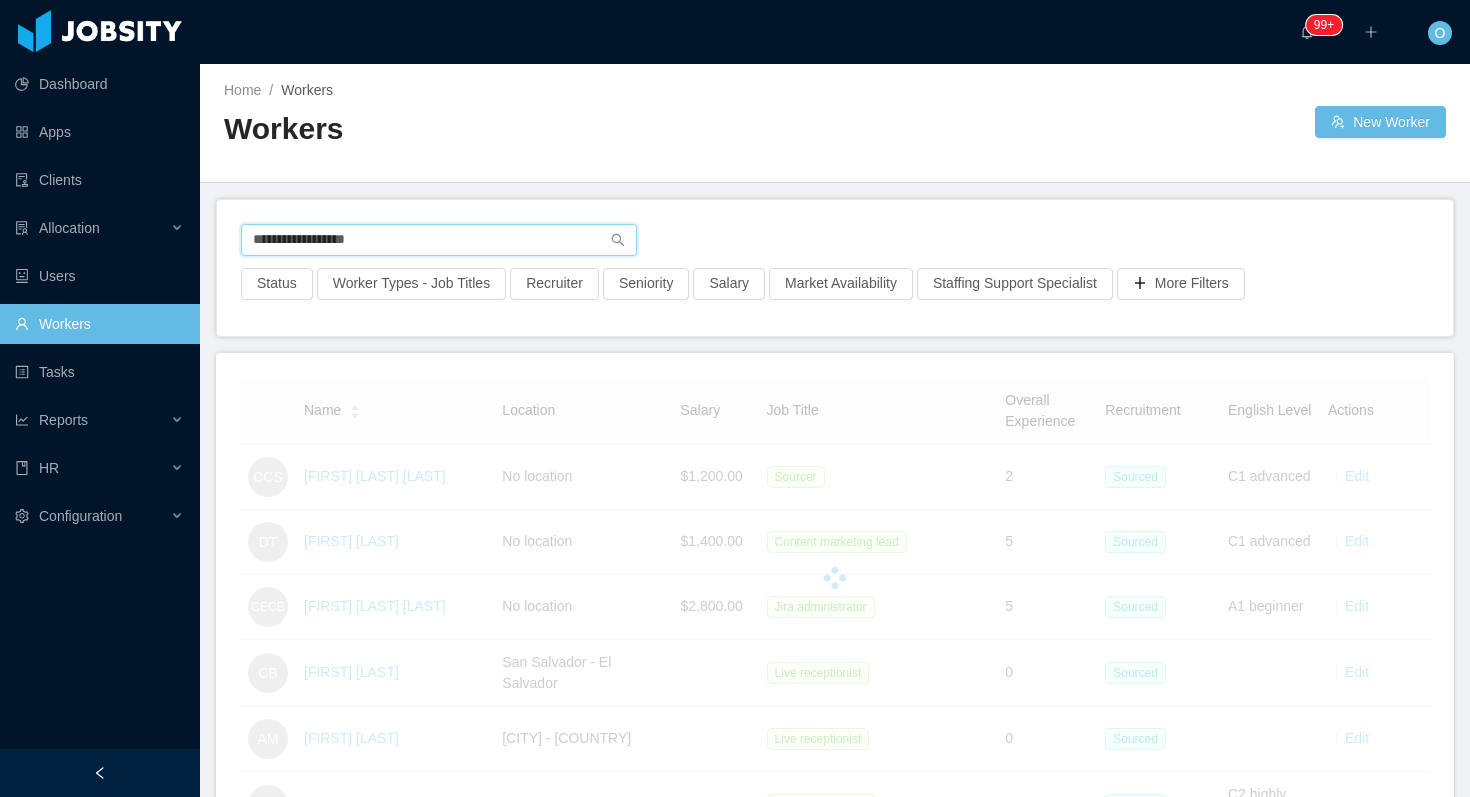 type on "**********" 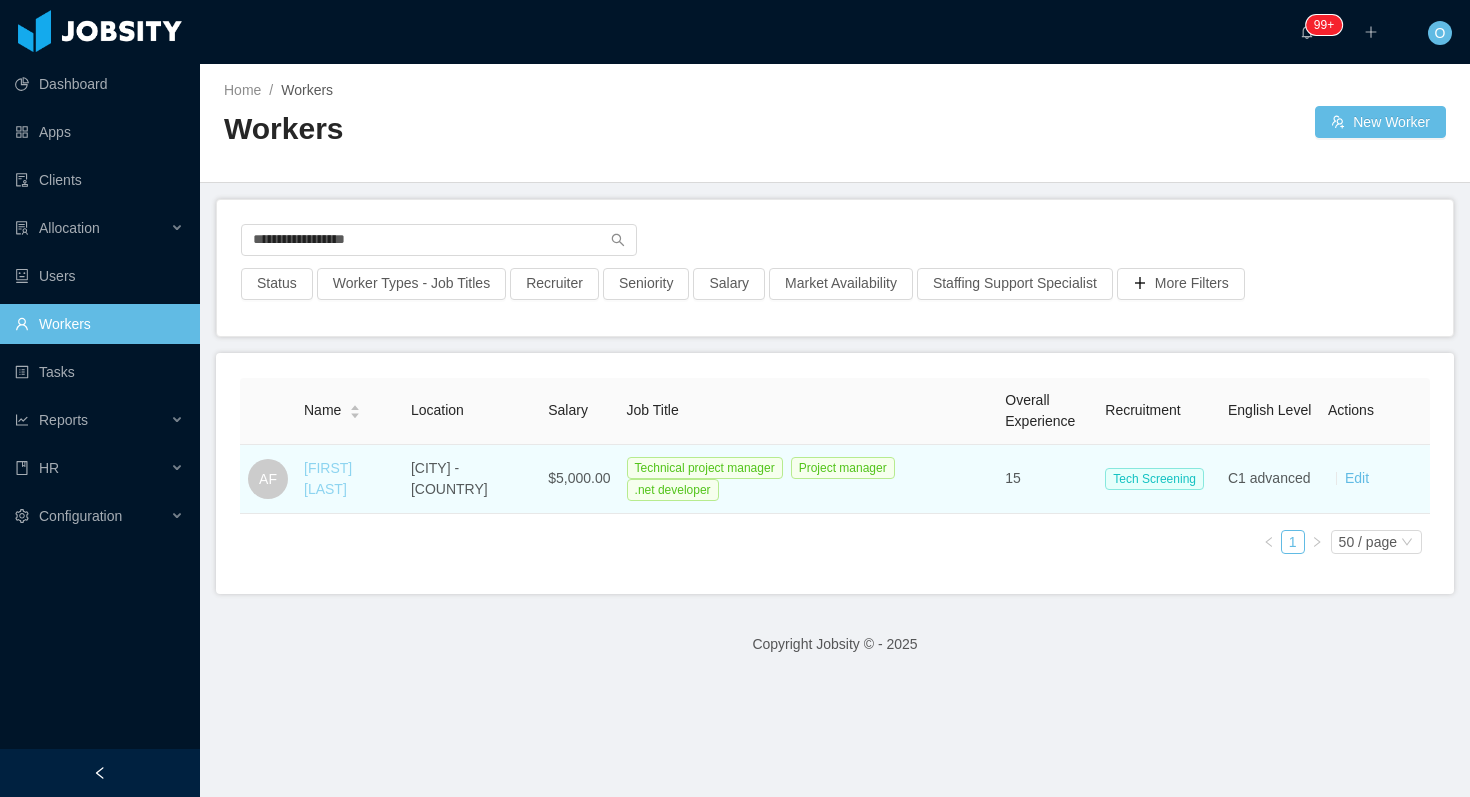 click on "[FIRST] [LAST]" at bounding box center (328, 478) 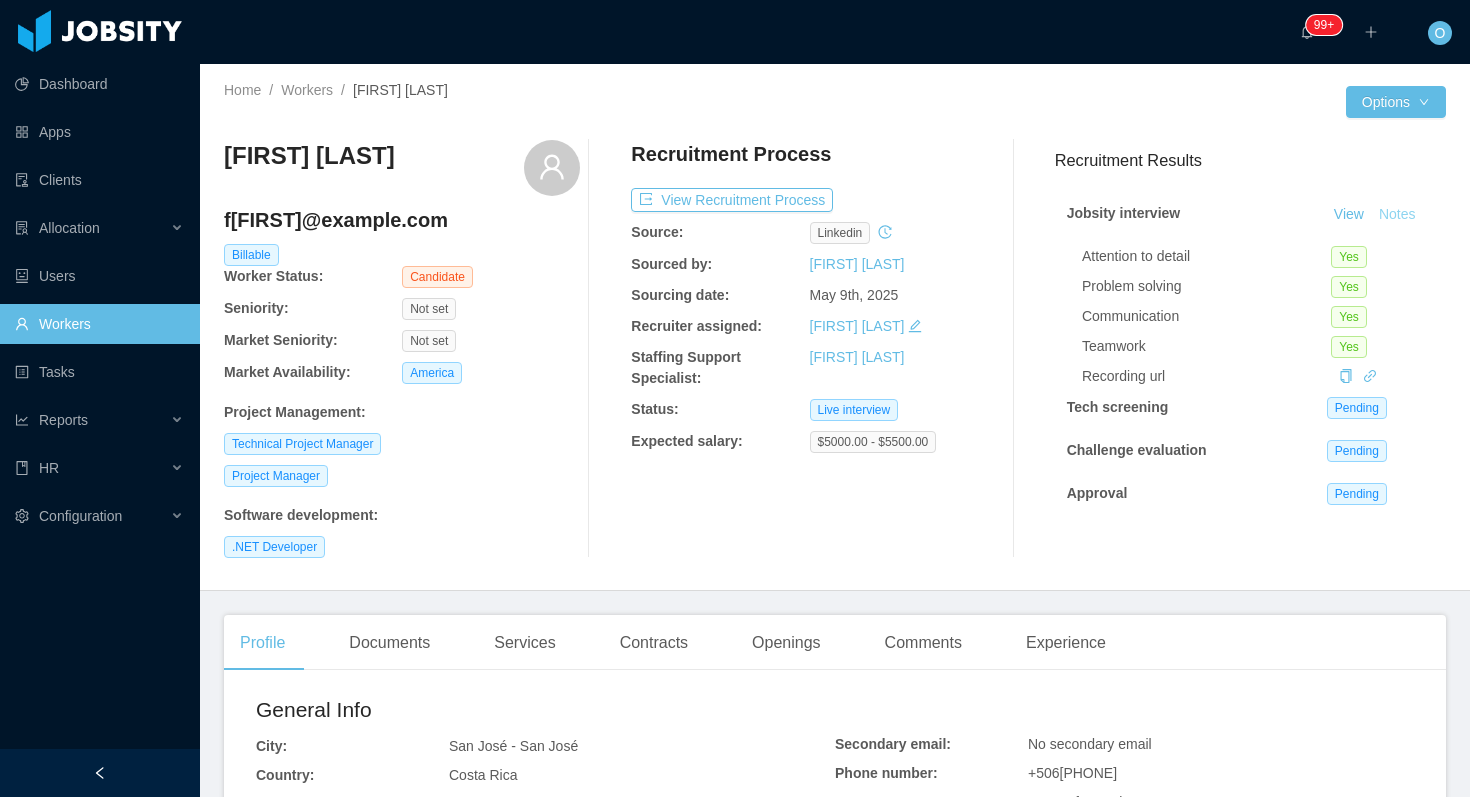 click on "Notes" at bounding box center (1397, 215) 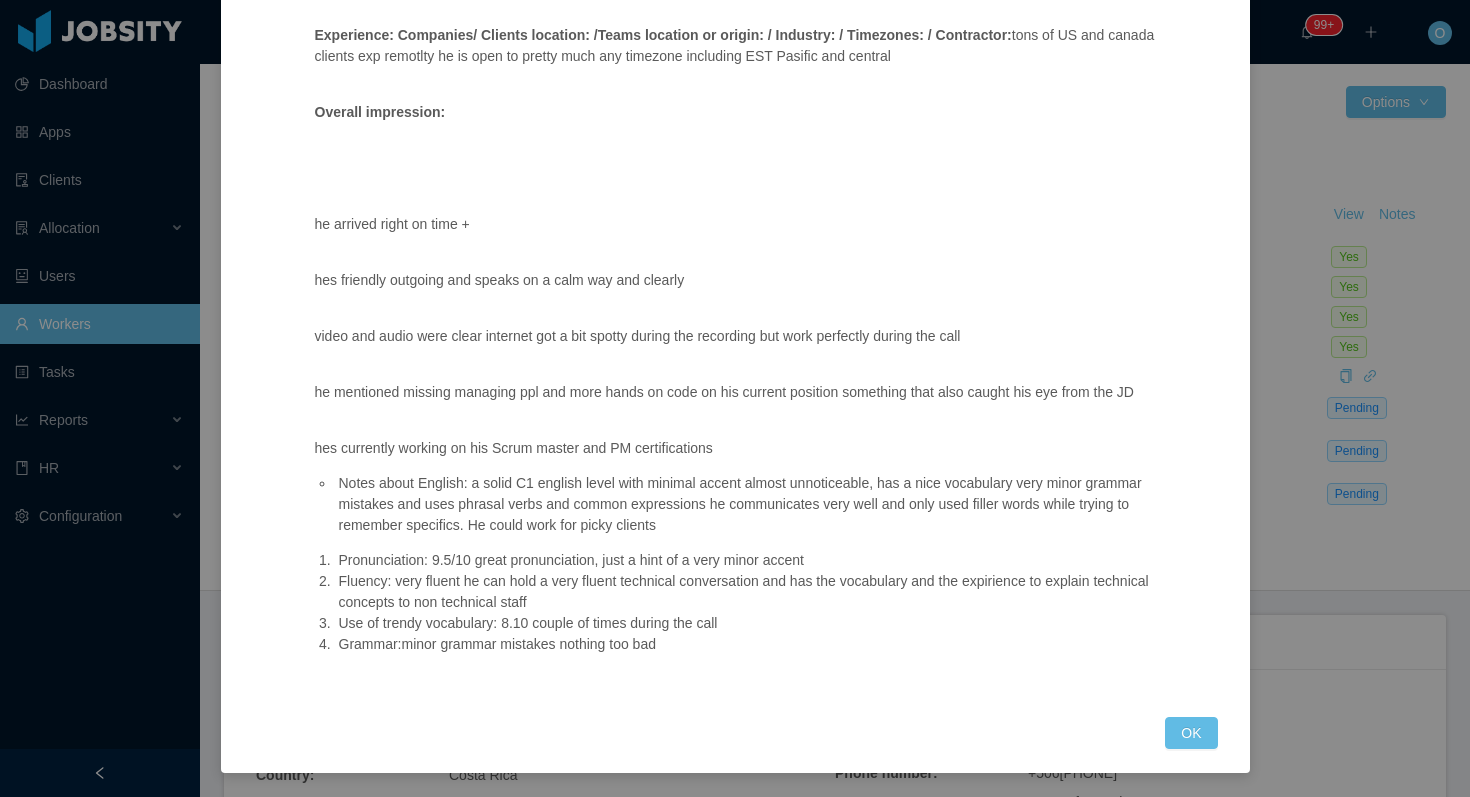scroll, scrollTop: 882, scrollLeft: 0, axis: vertical 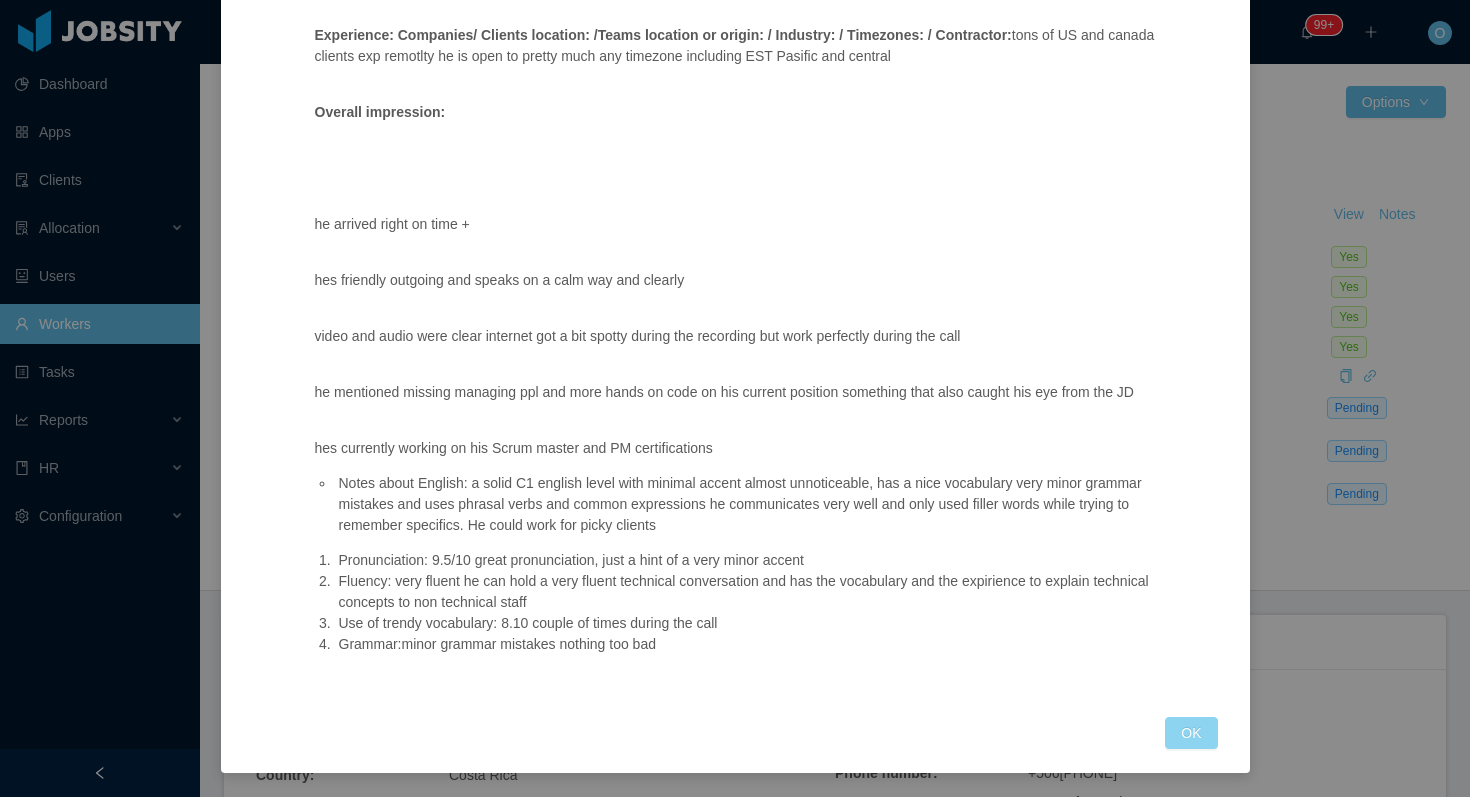 click on "OK" at bounding box center (1191, 733) 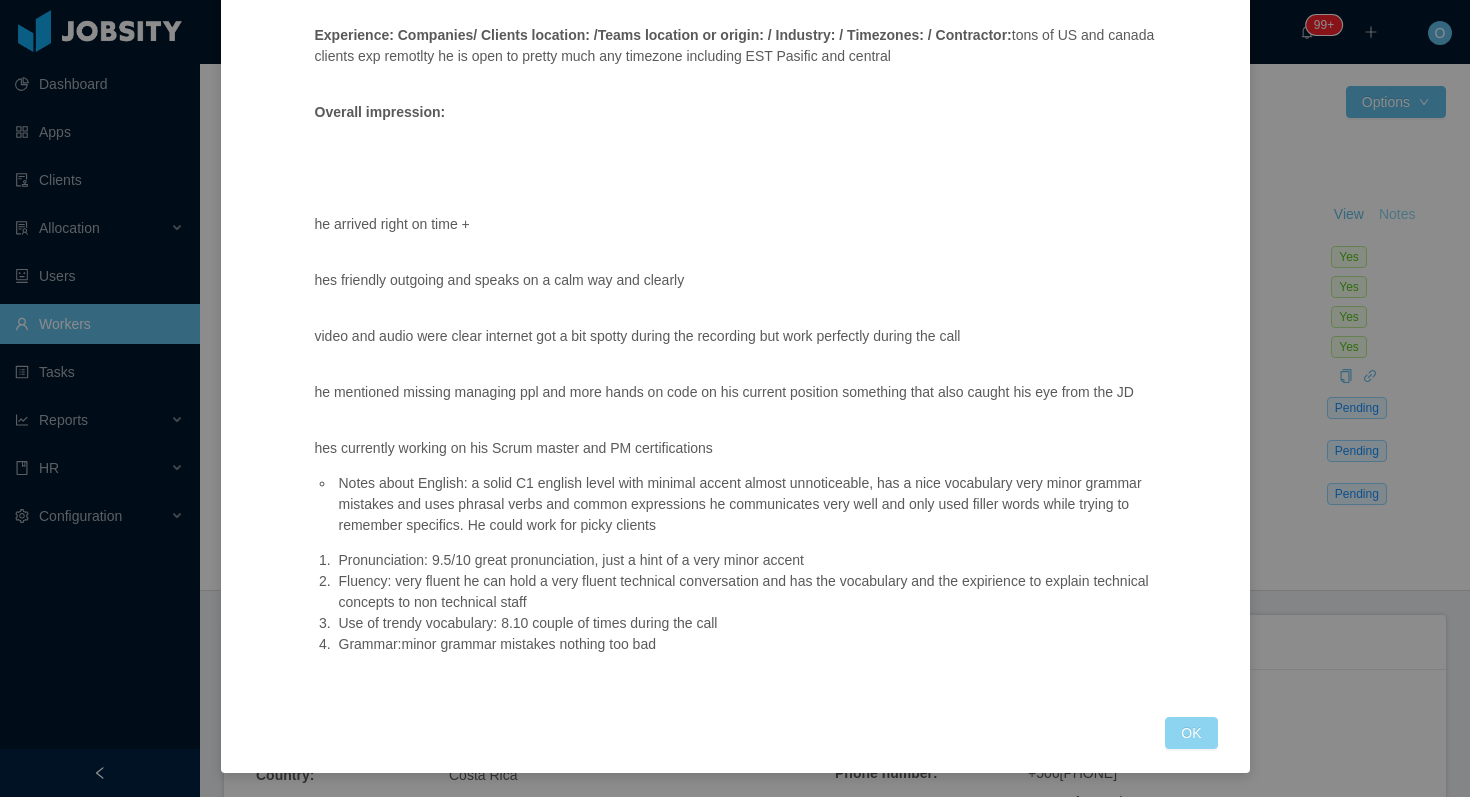 scroll, scrollTop: 782, scrollLeft: 0, axis: vertical 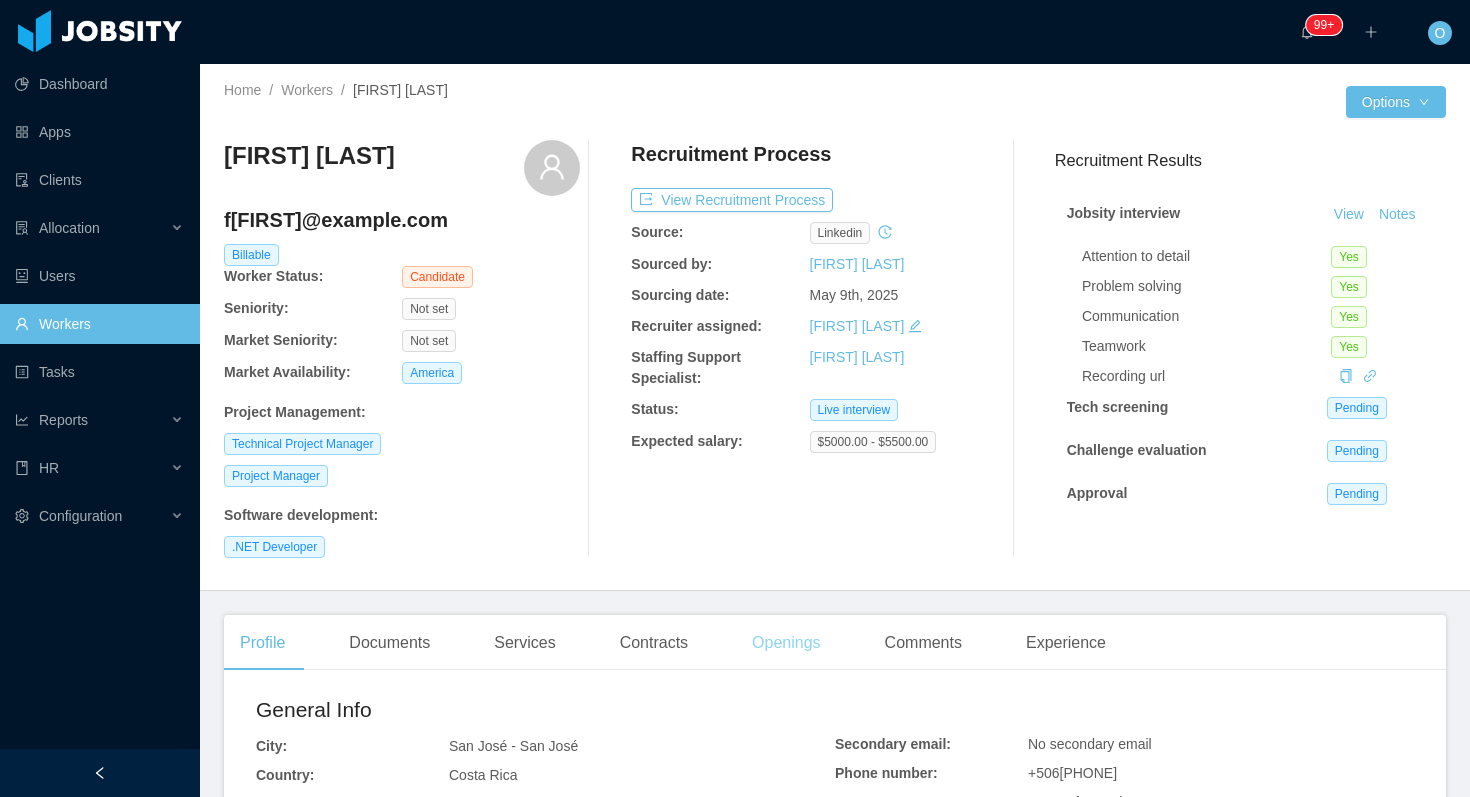 click on "Openings" at bounding box center (786, 643) 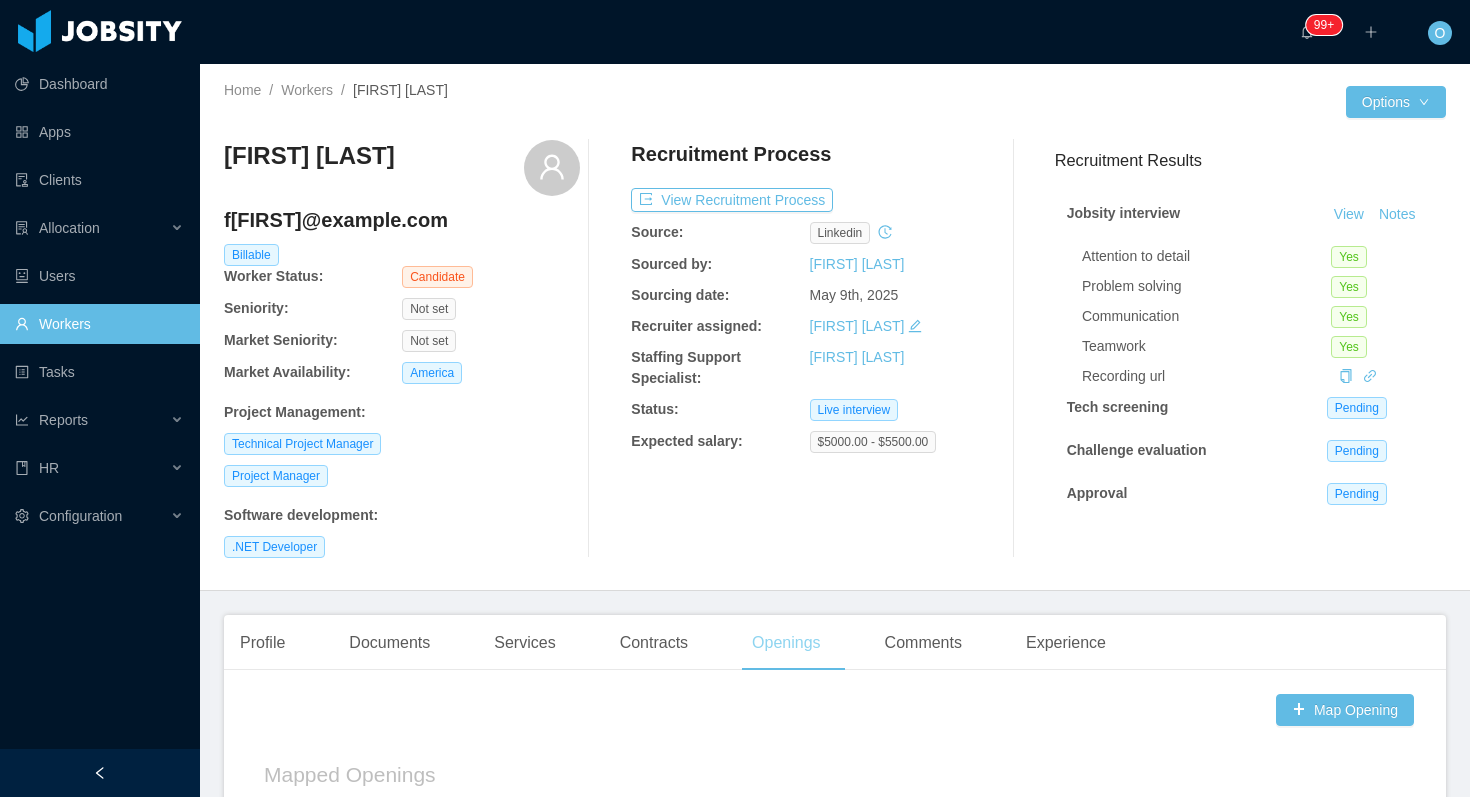 scroll, scrollTop: 309, scrollLeft: 0, axis: vertical 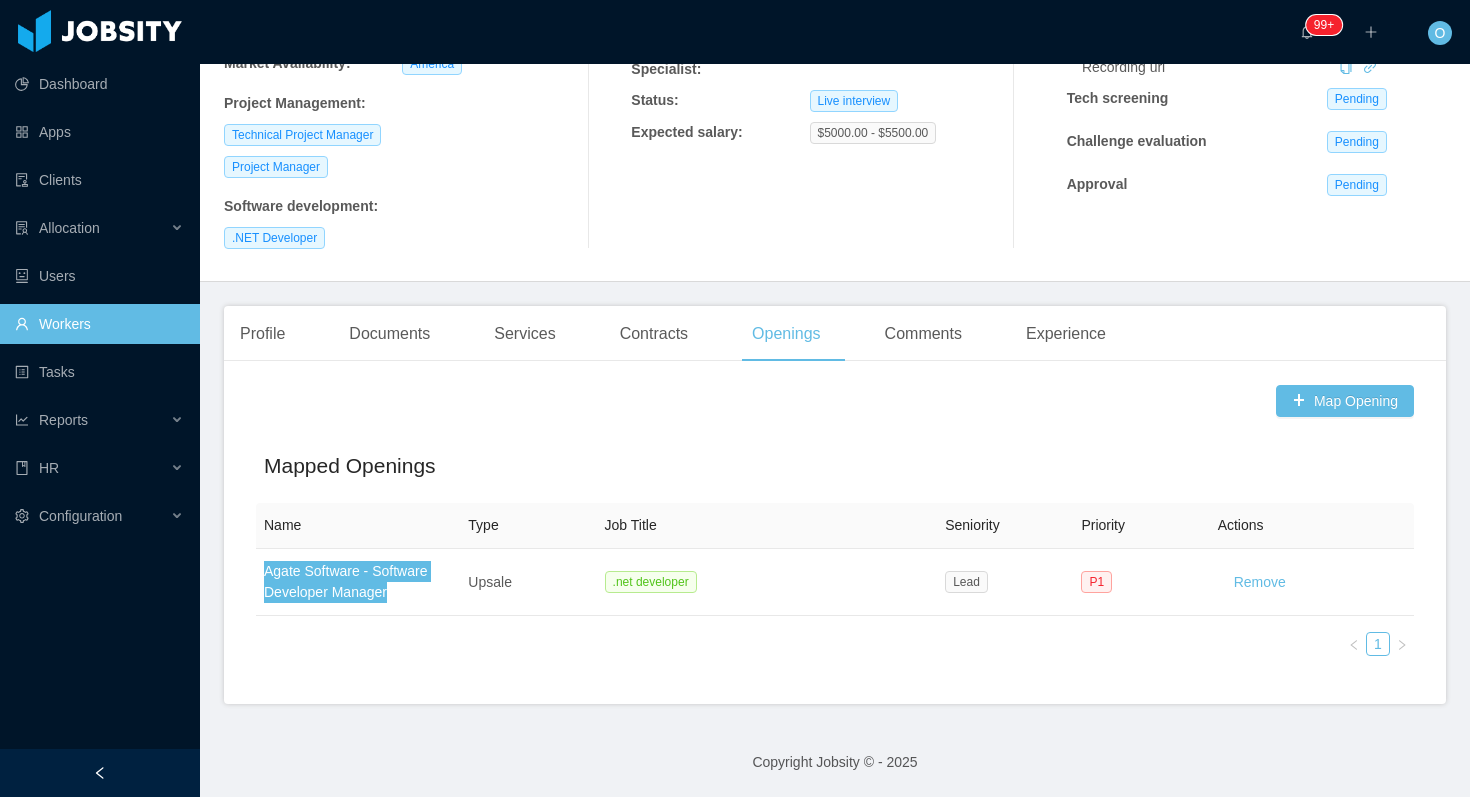 drag, startPoint x: 410, startPoint y: 572, endPoint x: 1121, endPoint y: 18, distance: 901.35284 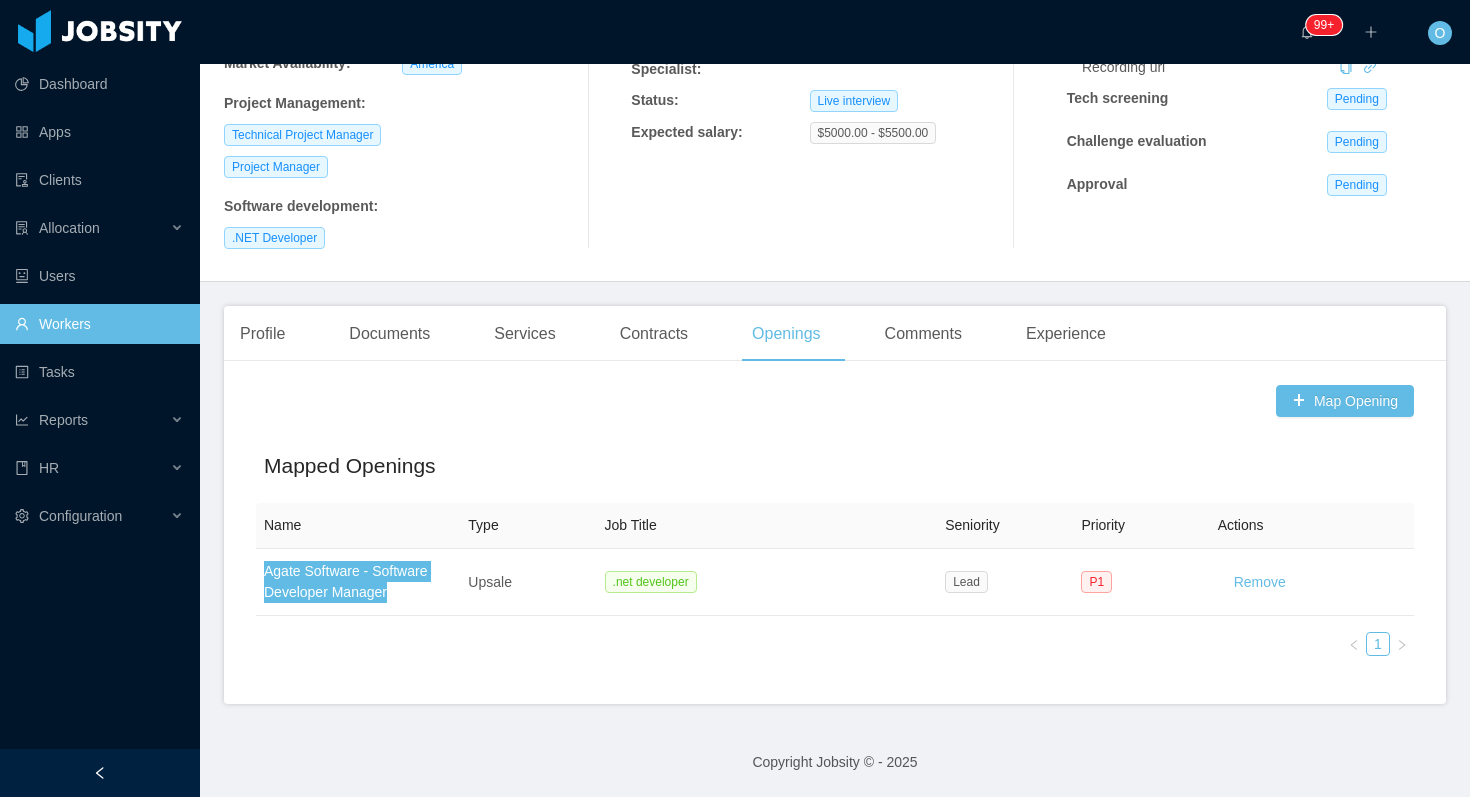 drag, startPoint x: 407, startPoint y: 574, endPoint x: 549, endPoint y: 110, distance: 485.24222 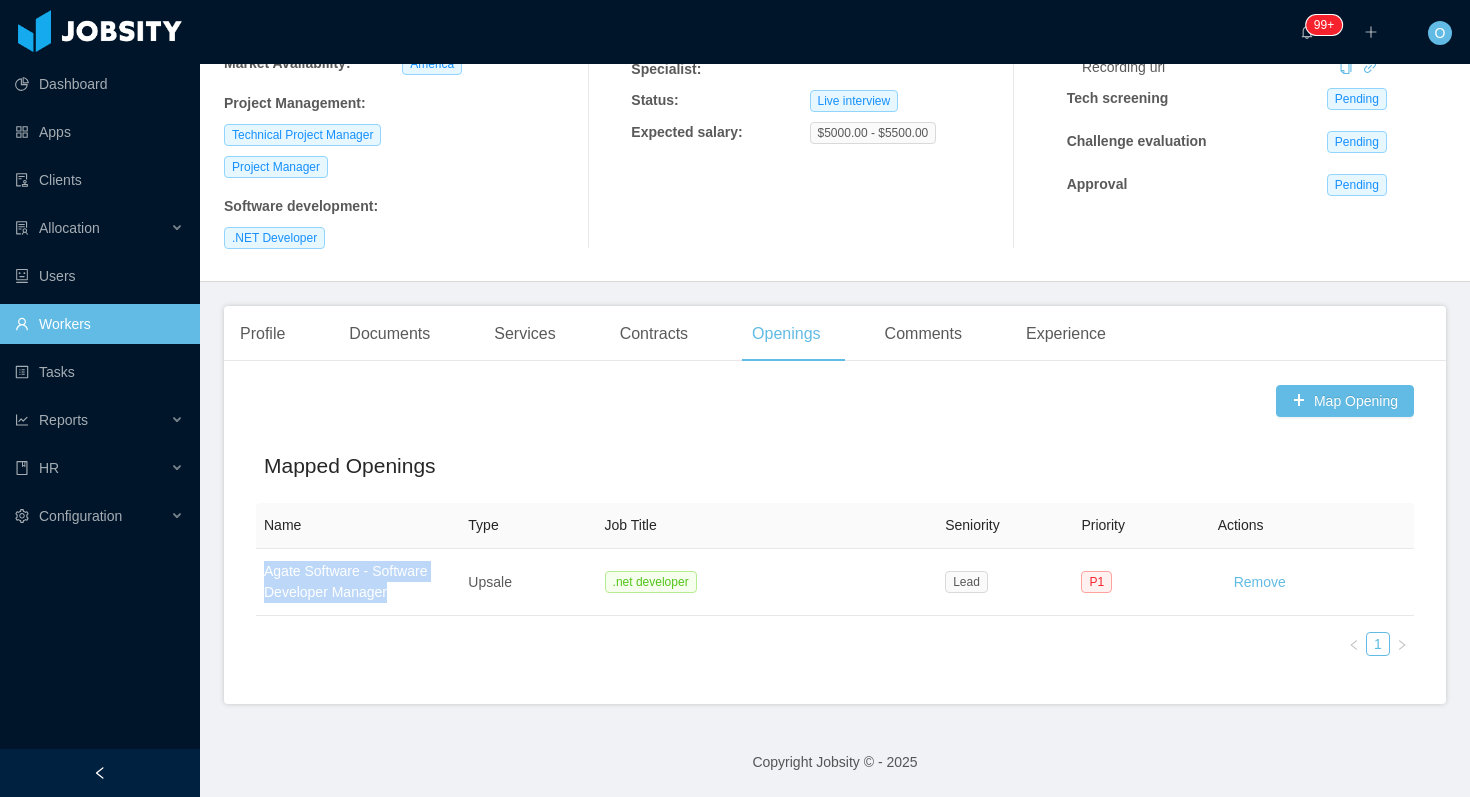 scroll, scrollTop: 0, scrollLeft: 0, axis: both 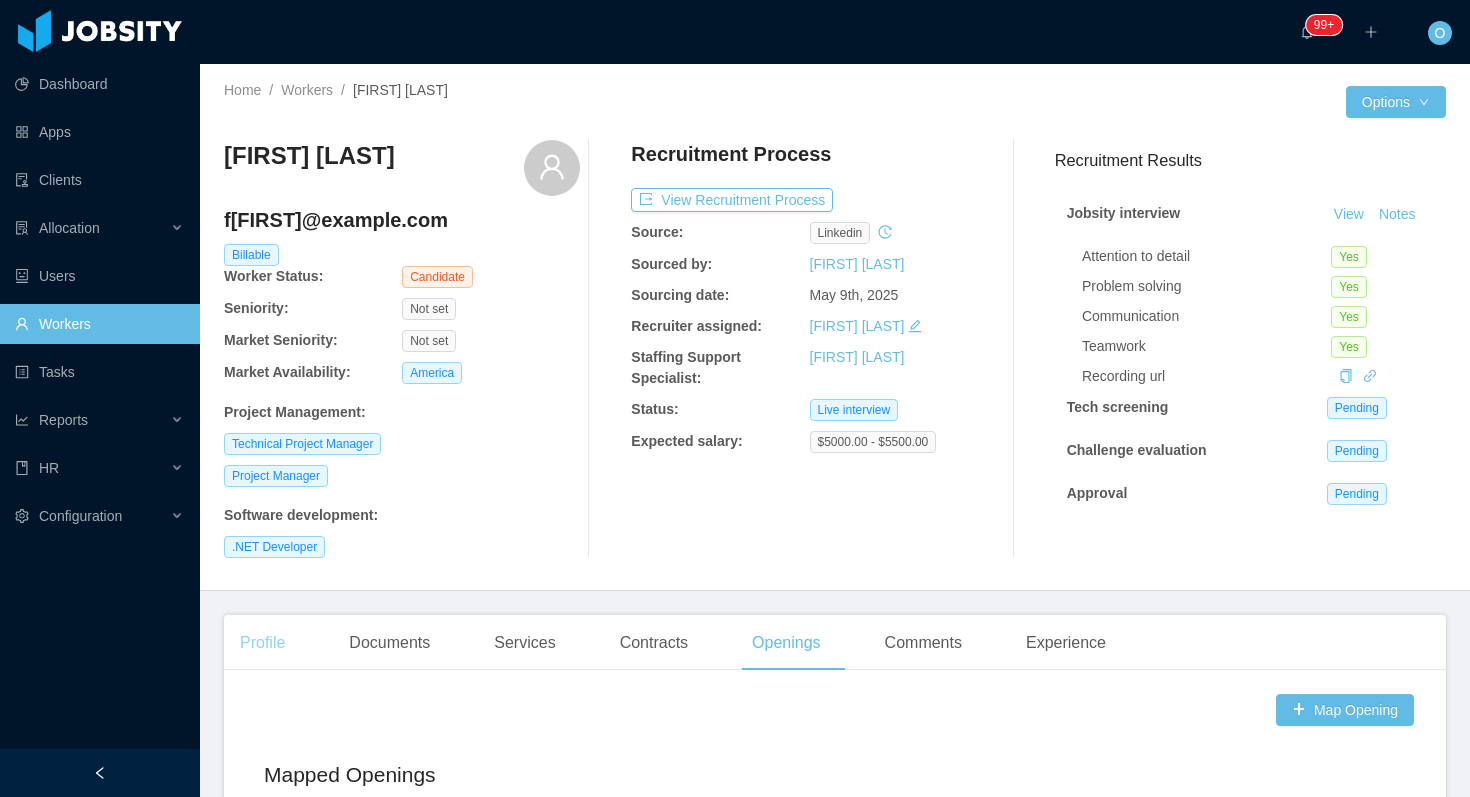 click on "Profile" at bounding box center (262, 643) 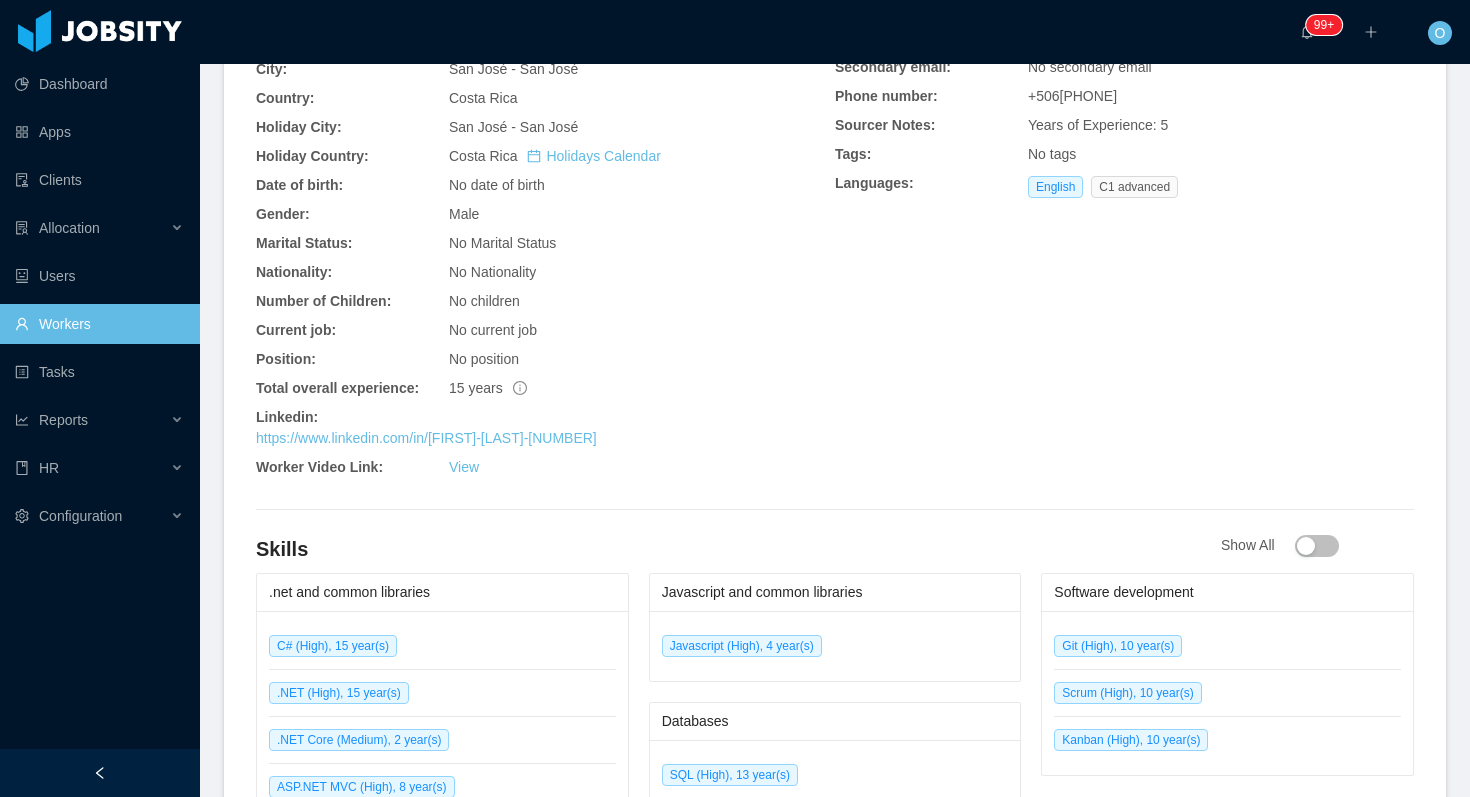scroll, scrollTop: 851, scrollLeft: 0, axis: vertical 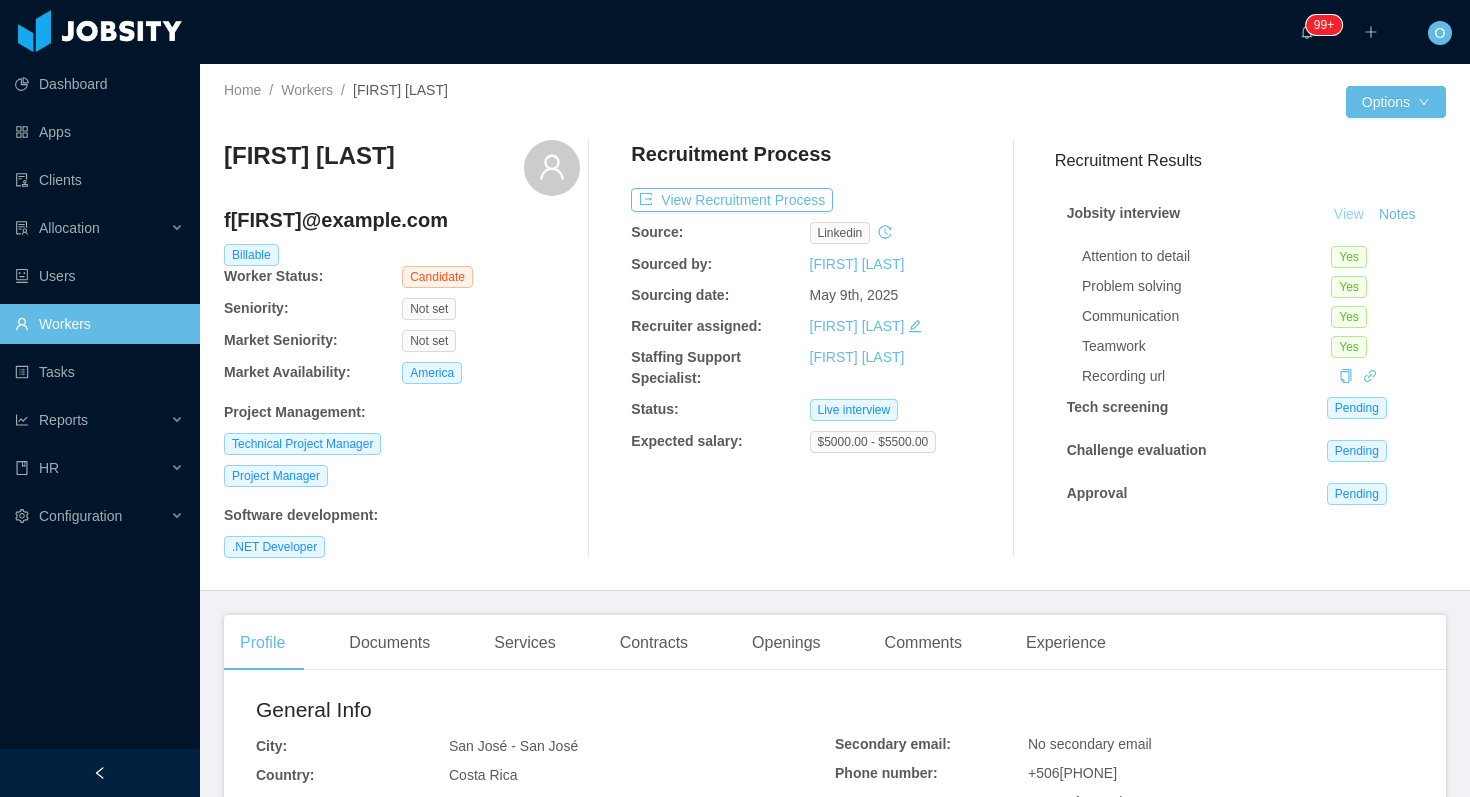 click on "View" at bounding box center [1349, 214] 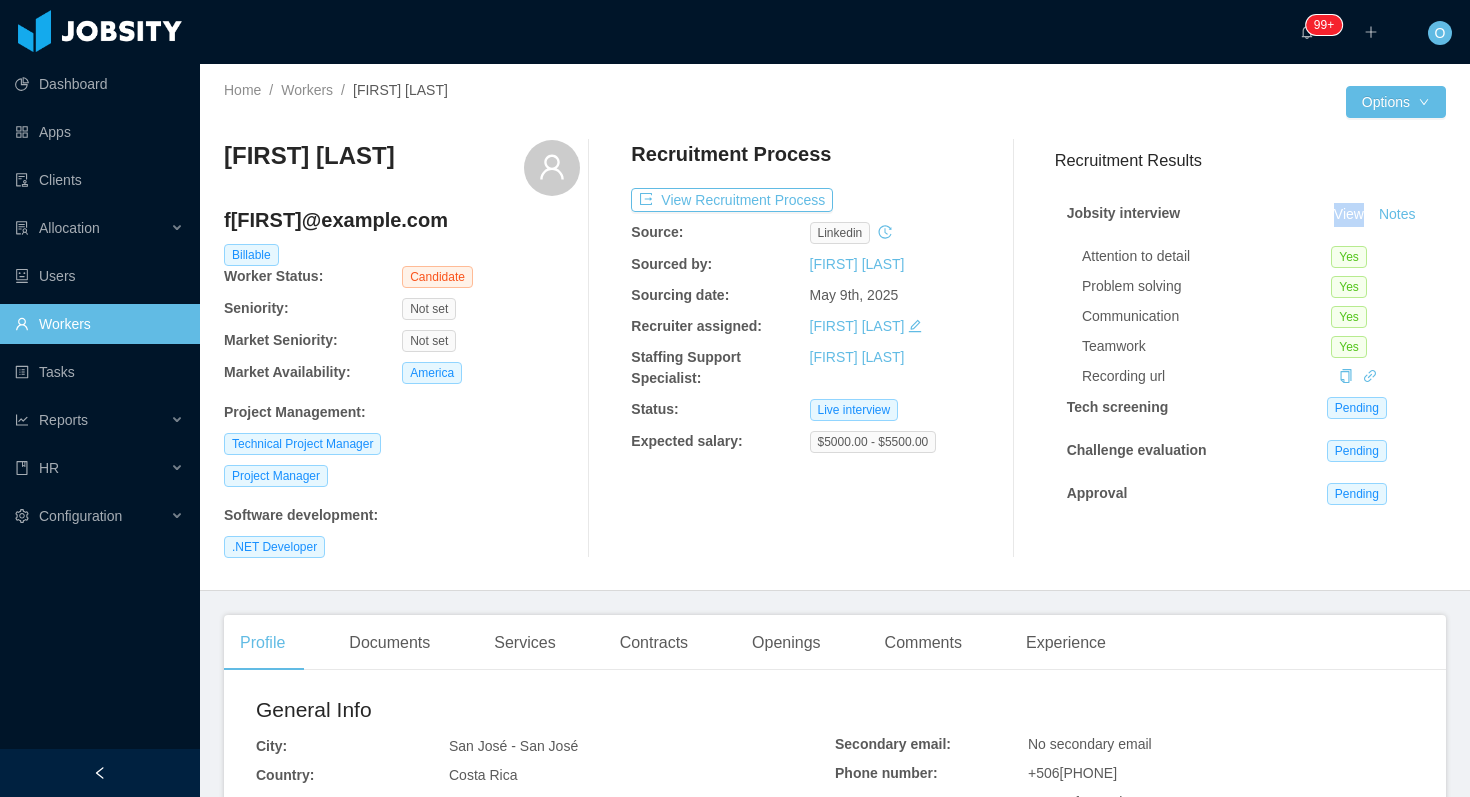drag, startPoint x: 1346, startPoint y: 212, endPoint x: 1246, endPoint y: 52, distance: 188.67963 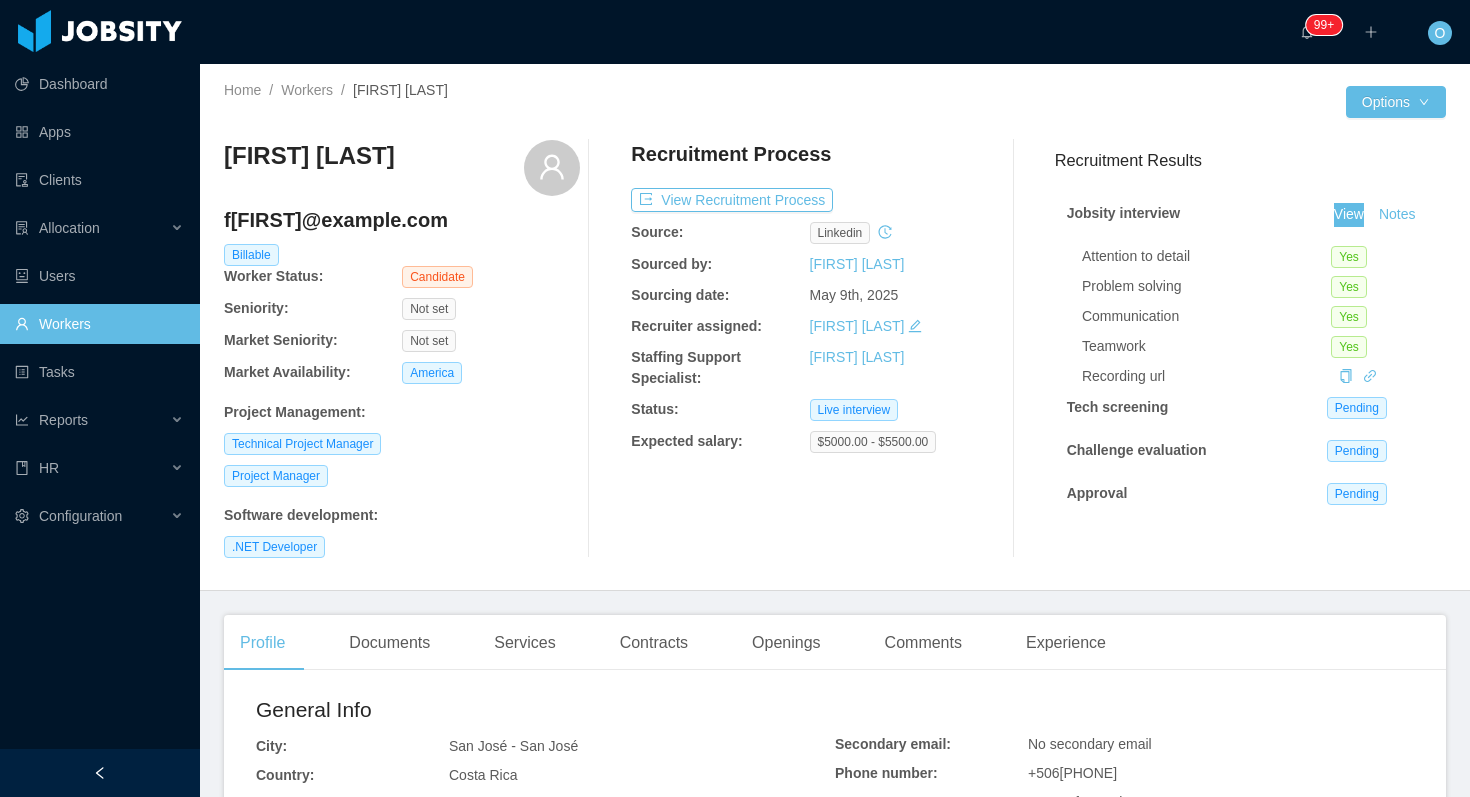 click on "Dashboard Apps Clients Allocation Users Workers Tasks Reports HR Configuration ··· 99+ ··· ··· O ··· Home / Workers / Andrés Fernandez /   Options Andrés Fernandez fgandres@gmail.com  Billable  Worker Status: Candidate Seniority:  Not set  Market Seniority:  Not set  Market Availability: America Project Management : Technical Project Manager Project Manager Software development : .NET Developer Recruitment Process View Recruitment Process  Source: linkedin Sourced by: Sabino Contreras Sourcing date: May 9th, 2025 Recruiter assigned: Sabino Contreras   Staffing Support Specialist: Omar Nieves Status: Live interview Expected salary: $5000.00 - $5500.00 Recruitment Results Jobsity interview
View Notes Attention to detail Yes Problem solving Yes Communication Yes Teamwork Yes Recording url Tech screening
Pending Challenge evaluation
Pending Approval
Pending Profile Documents Services Contracts Openings Comments Experience P1" at bounding box center (735, 398) 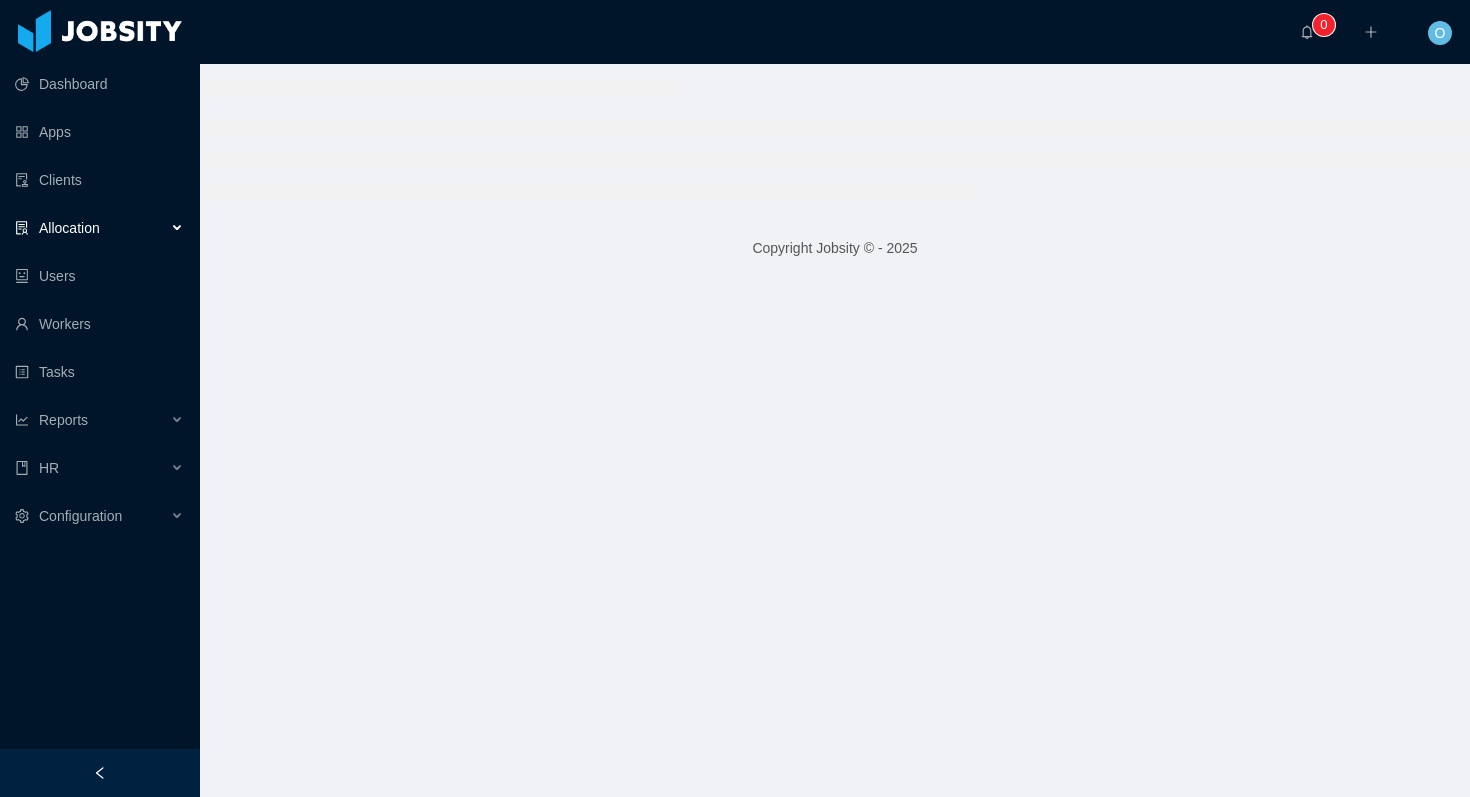 scroll, scrollTop: 0, scrollLeft: 0, axis: both 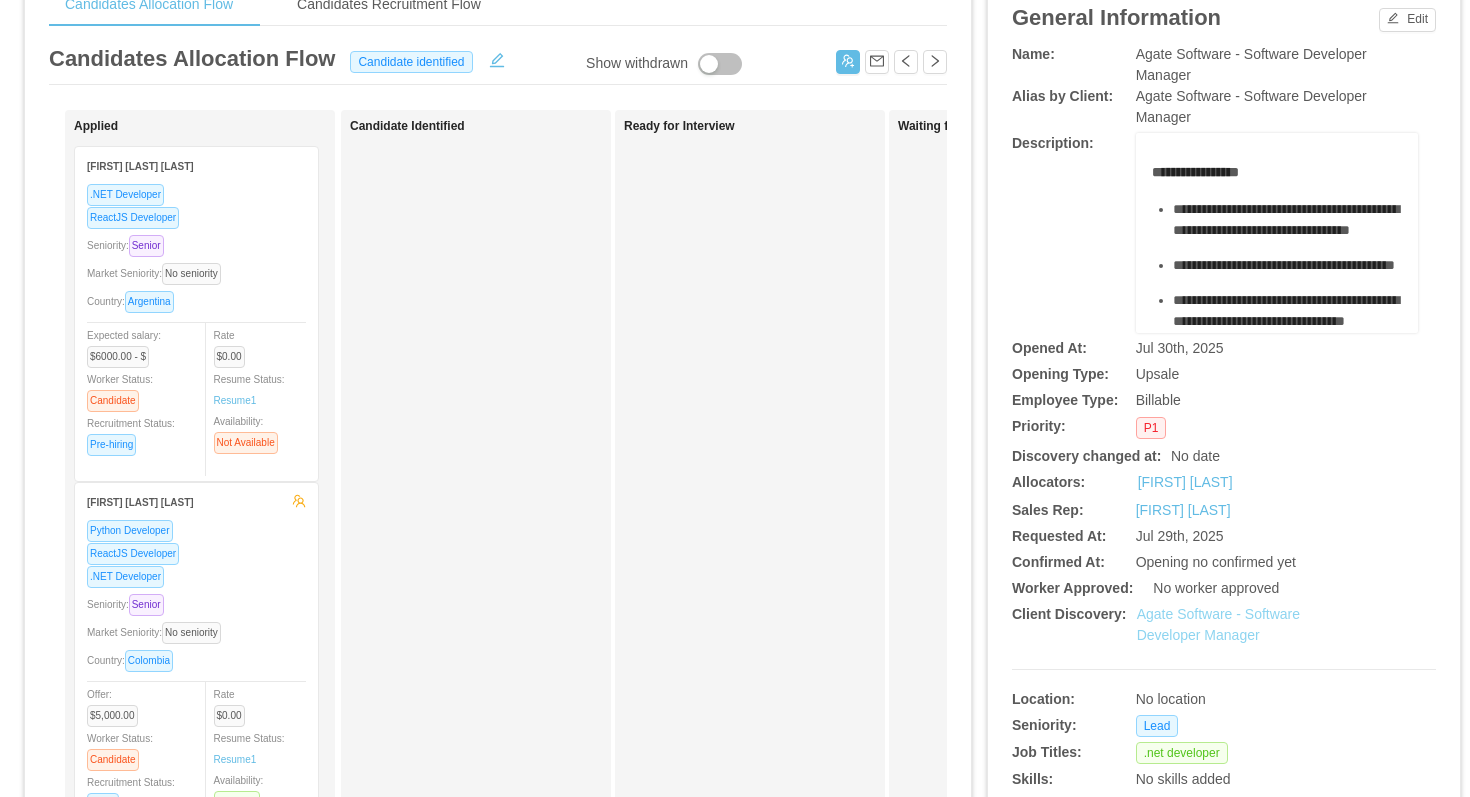 click on "Agate Software - Software Developer Manager" at bounding box center [1218, 624] 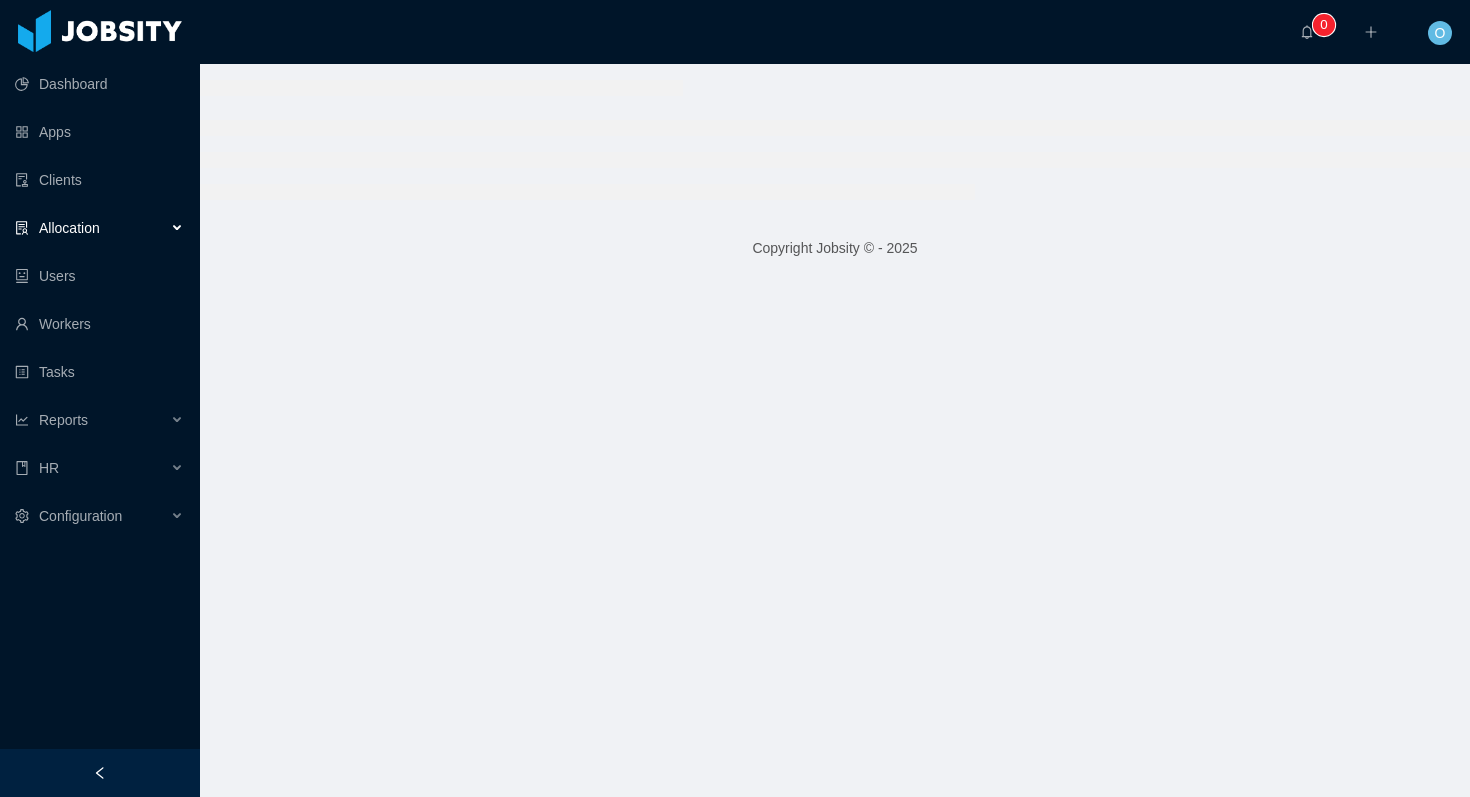 scroll, scrollTop: 0, scrollLeft: 0, axis: both 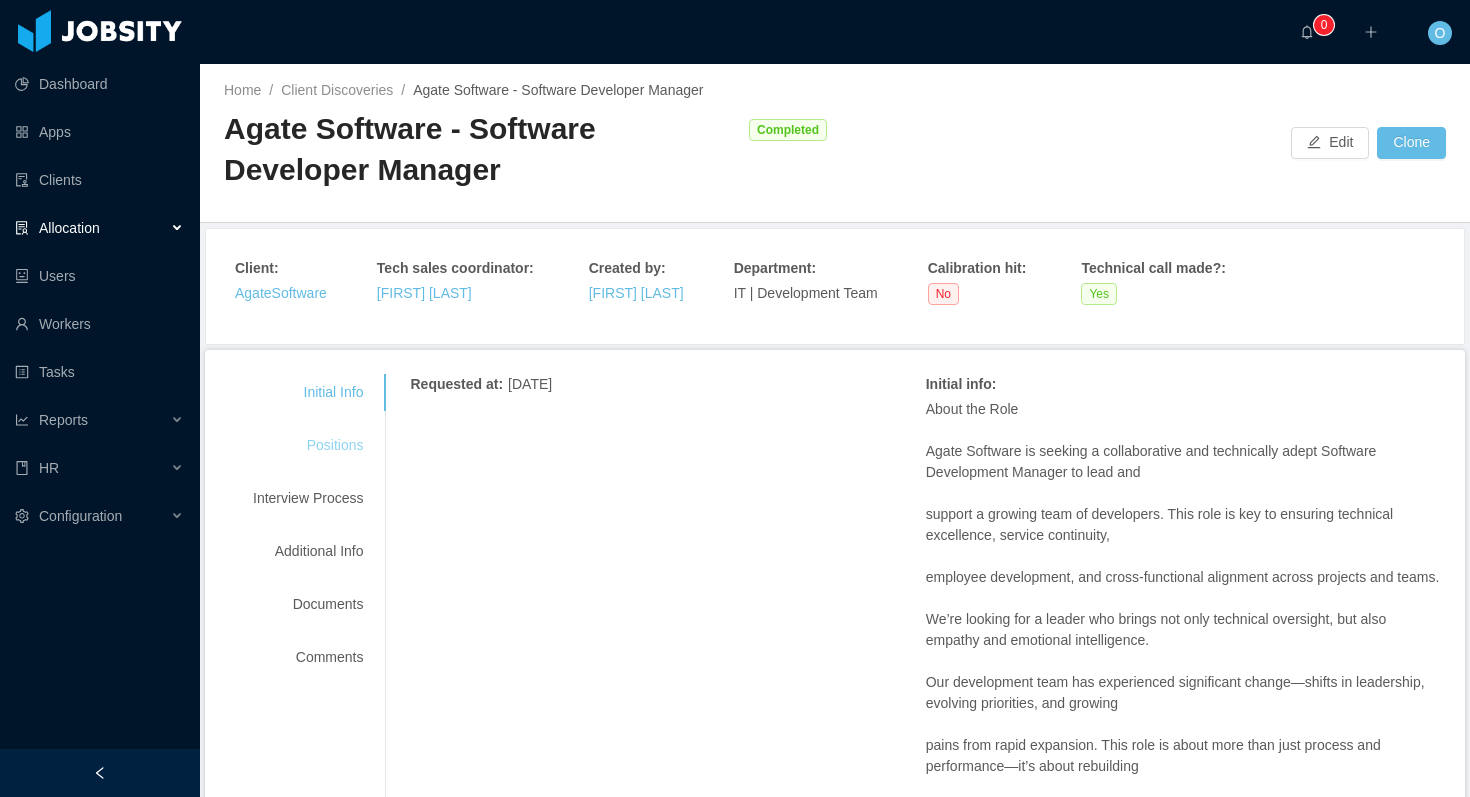 click on "Positions" at bounding box center (308, 445) 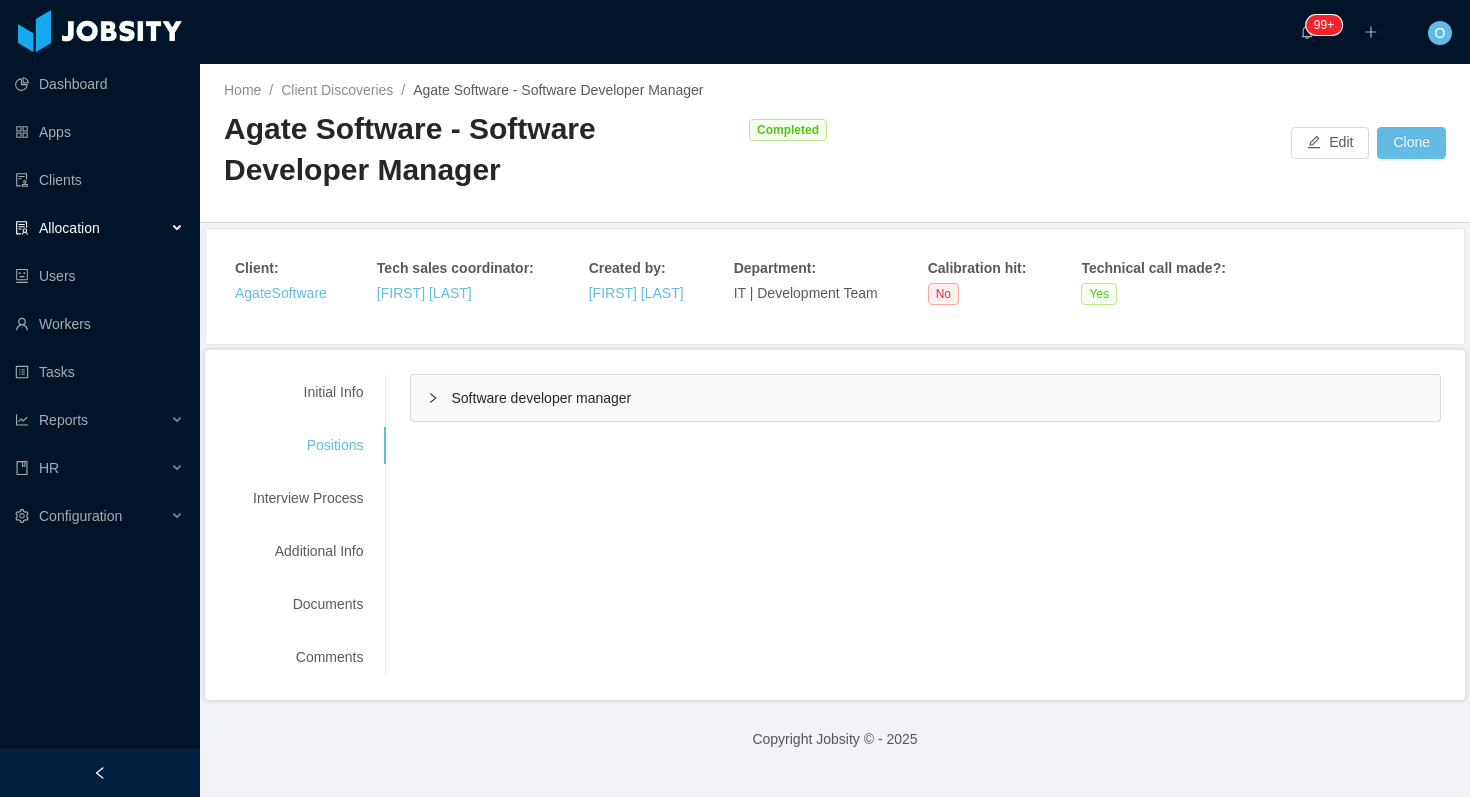 click on "Software developer manager" at bounding box center [925, 398] 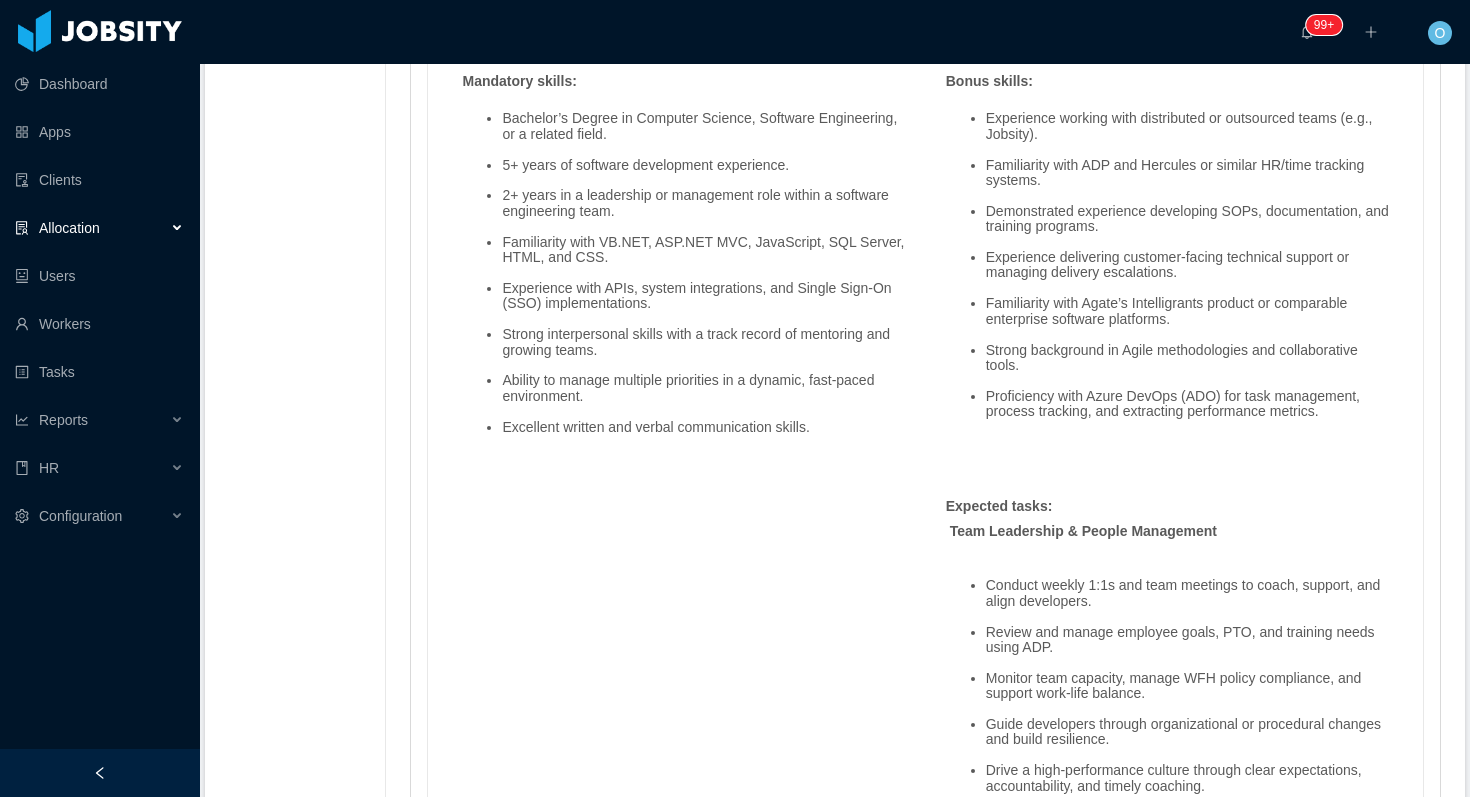 scroll, scrollTop: 1723, scrollLeft: 0, axis: vertical 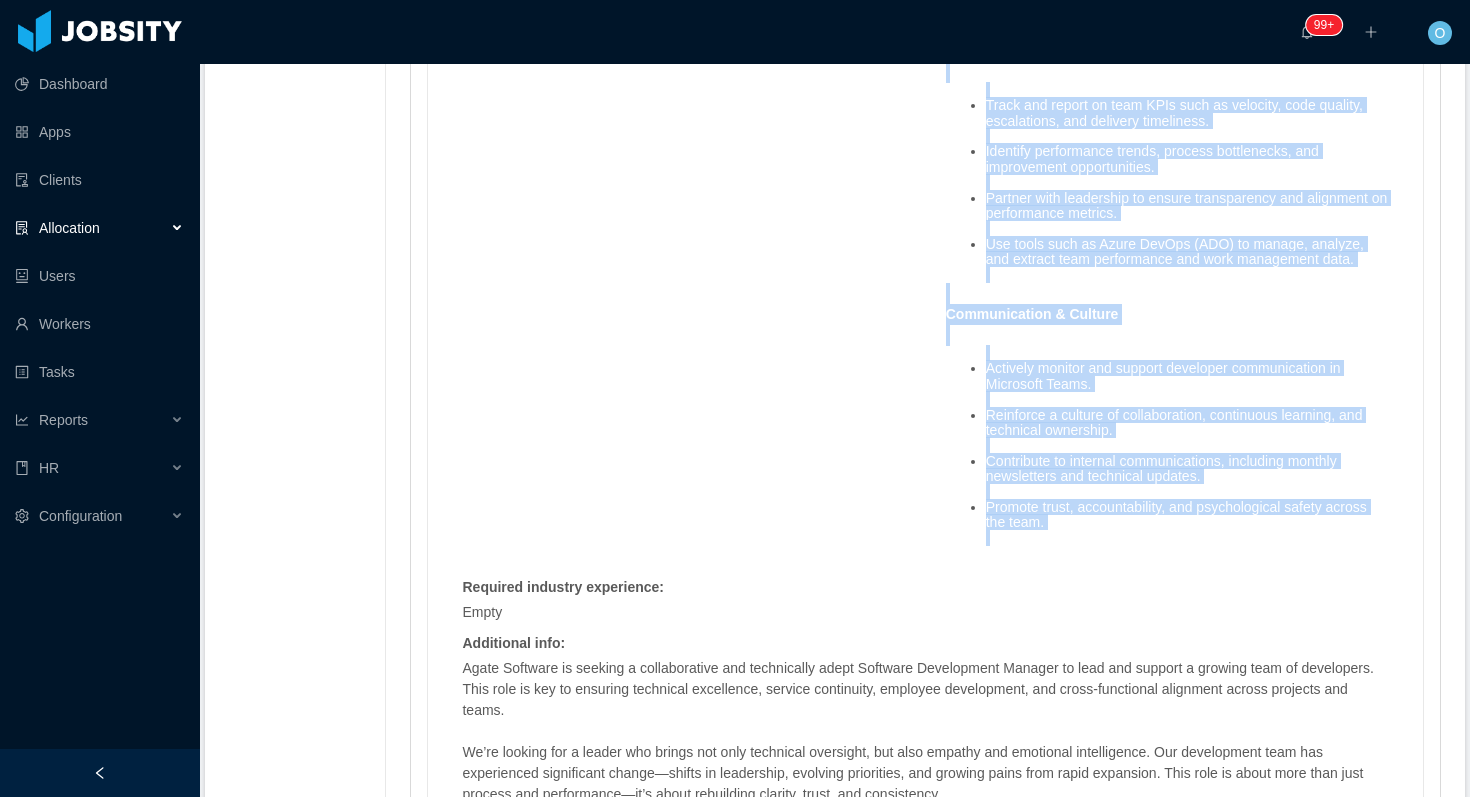 drag, startPoint x: 467, startPoint y: 132, endPoint x: 1115, endPoint y: 573, distance: 783.82715 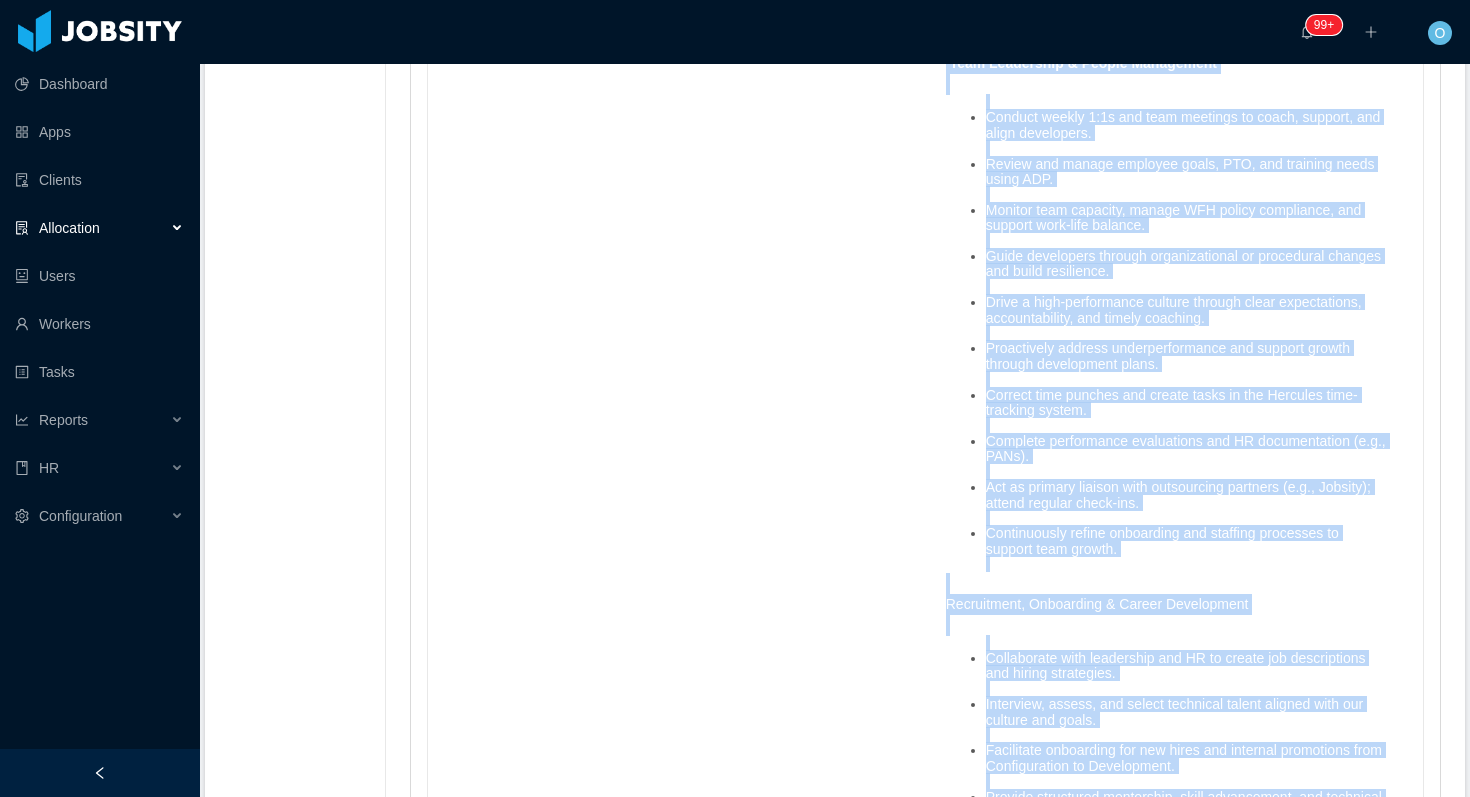 scroll, scrollTop: 2280, scrollLeft: 0, axis: vertical 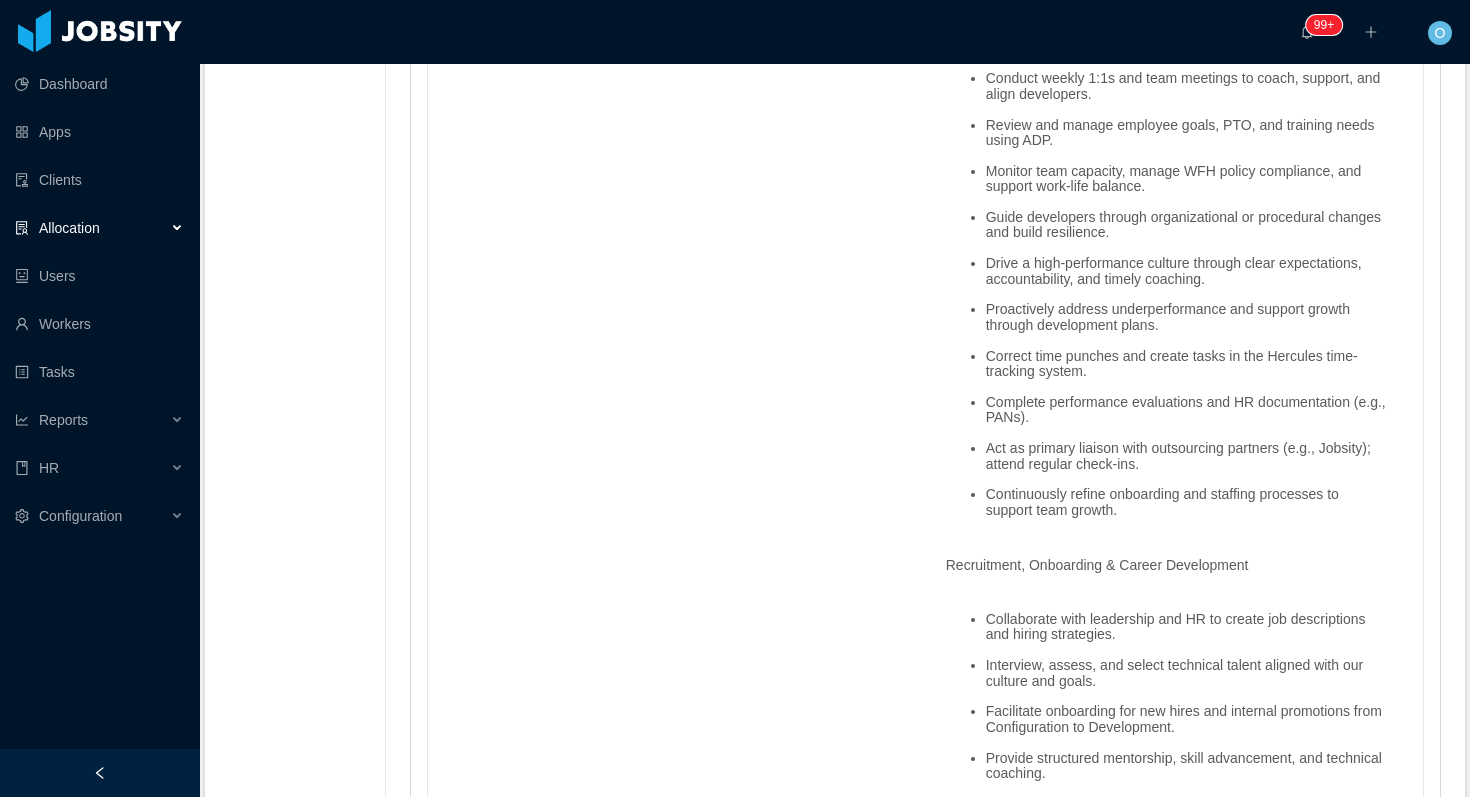 click on "Skills : Skill Years Notes Deal Breaker Mandatory Leadership 2 Yes Yes .NET 5 Yes Yes Javascript 2 Yes Yes SQL Server 5 Yes Yes Azure DevOps 2 No No Mandatory skills :
Bachelor’s Degree in Computer Science, Software Engineering, or a related field.
5+ years of software development experience.
2+ years in a leadership or management role within a software engineering team.
Familiarity with VB.NET, ASP.NET MVC, JavaScript, SQL Server, HTML, and CSS.
Experience with APIs, system integrations, and Single Sign-On (SSO) implementations.
Strong interpersonal skills with a track record of mentoring and growing teams.
Ability to manage multiple priorities in a dynamic, fast-paced environment.
Excellent written and verbal communication skills.
Bonus skills :
Experience working with distributed or outsourced teams (e.g., Jobsity).
Familiarity with ADP and Hercules or similar HR/time tracking systems.
Demonstrated experience developing SOPs, documentation, and training programs." at bounding box center (925, 1210) 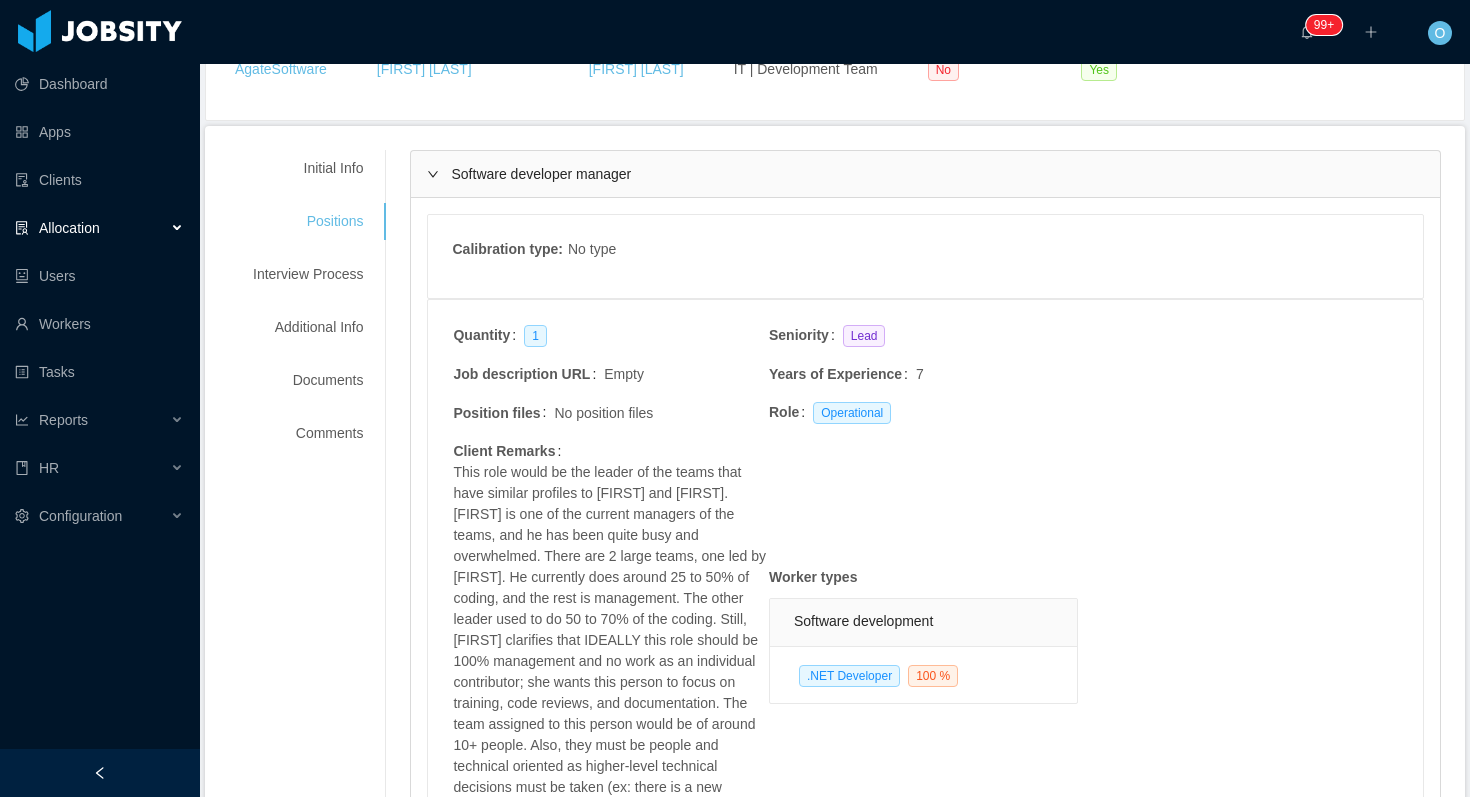 scroll, scrollTop: 0, scrollLeft: 0, axis: both 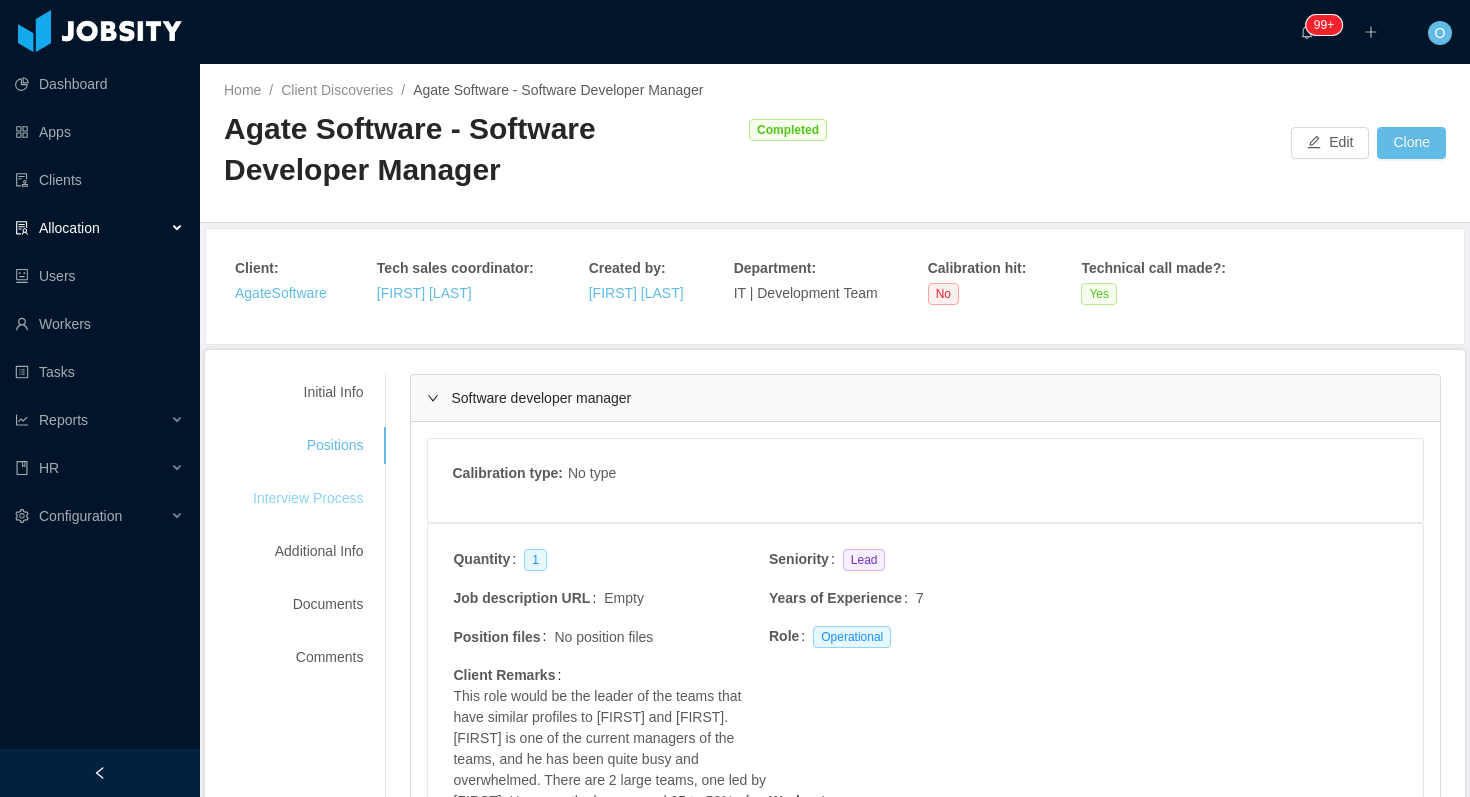 click on "Interview Process" at bounding box center (308, 498) 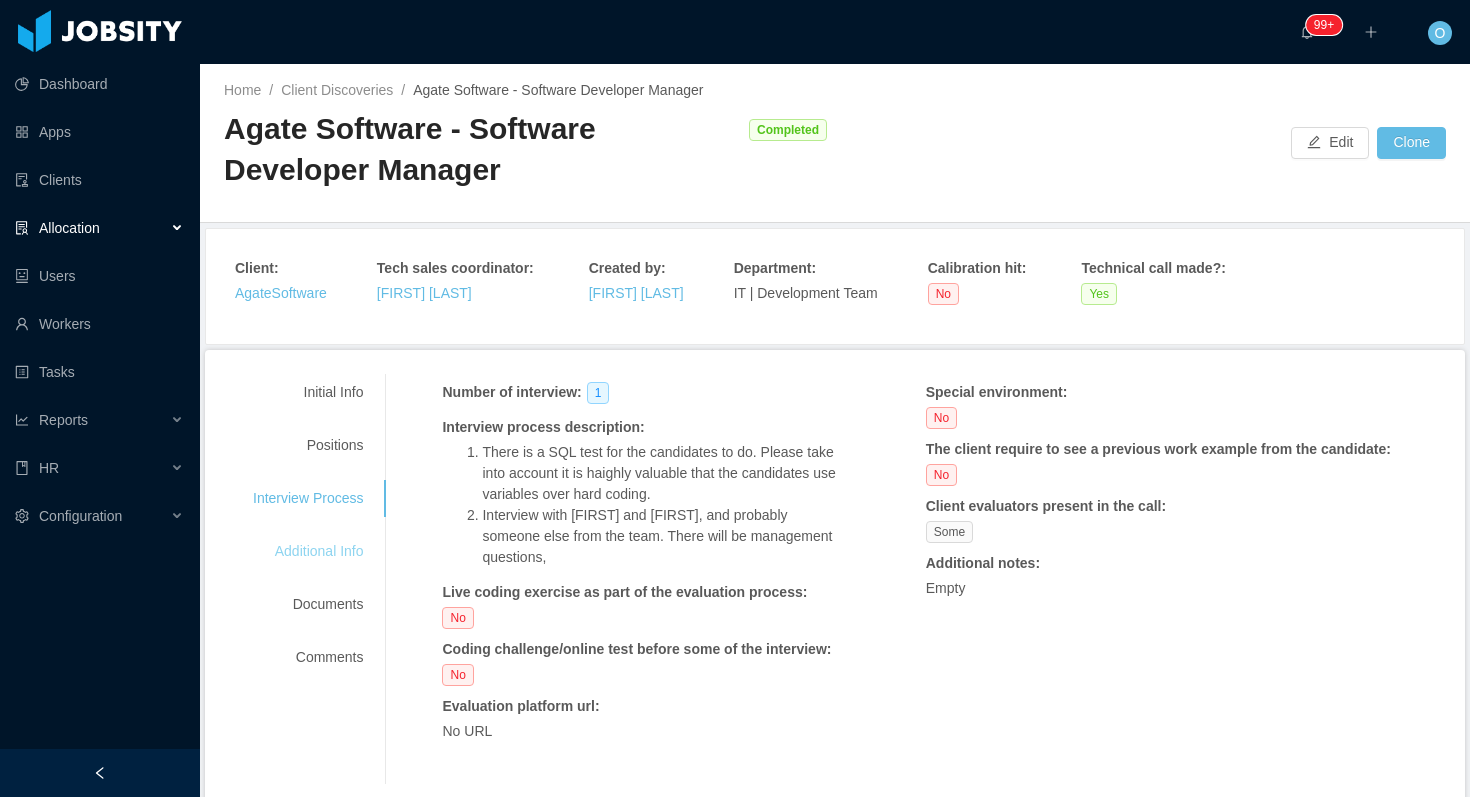 click on "Additional Info" at bounding box center (308, 551) 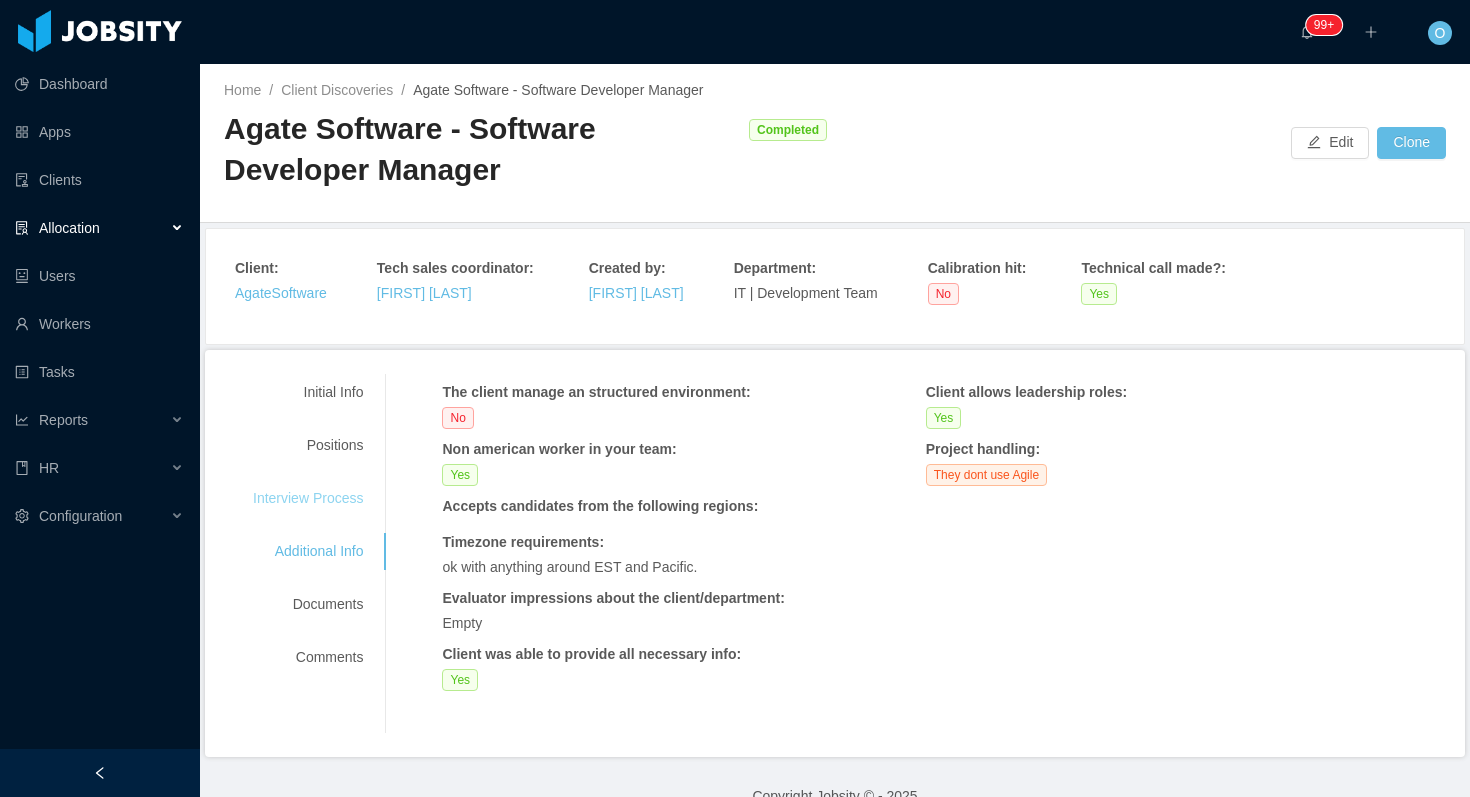 click on "Interview Process" at bounding box center (308, 498) 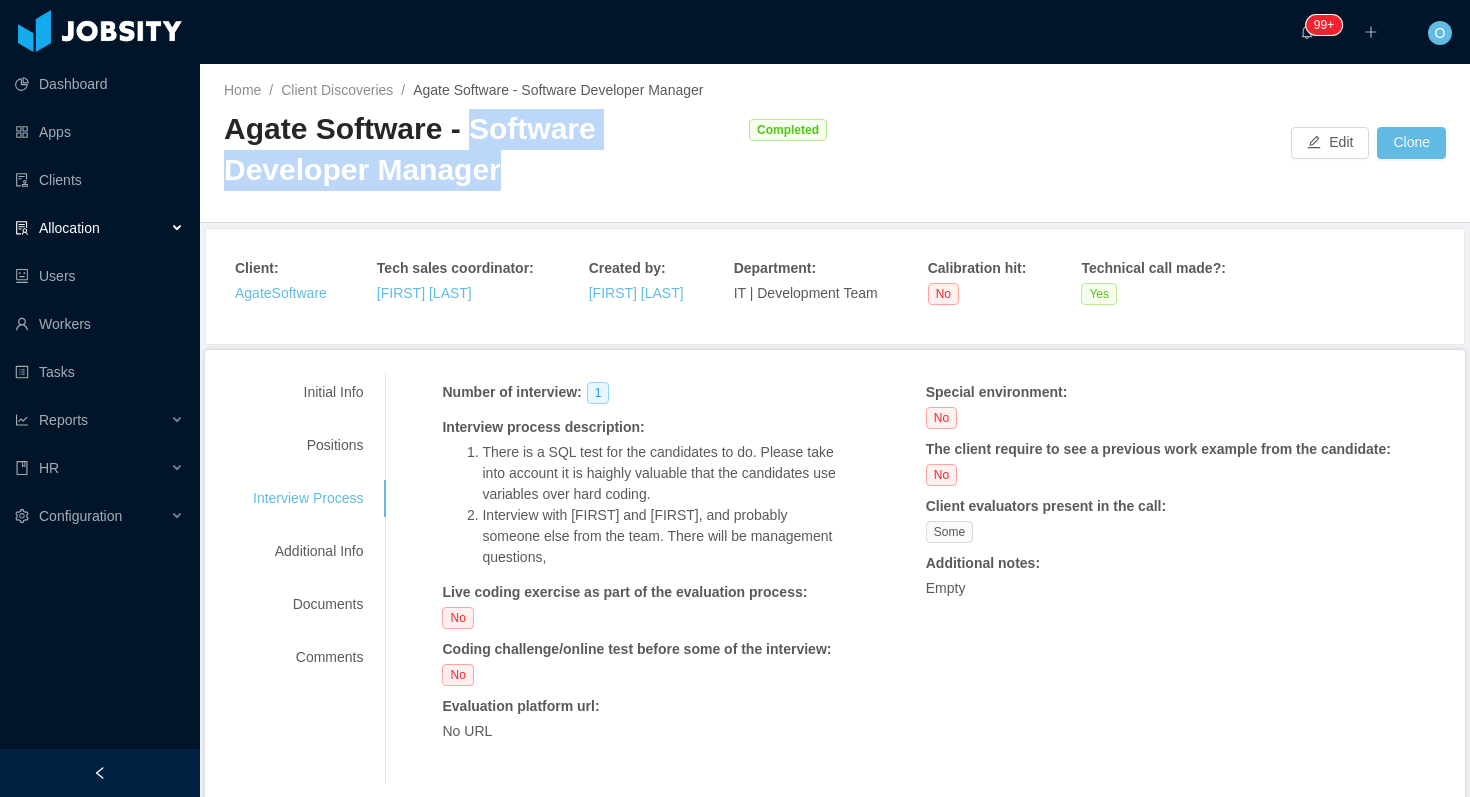 drag, startPoint x: 360, startPoint y: 171, endPoint x: 468, endPoint y: 136, distance: 113.52973 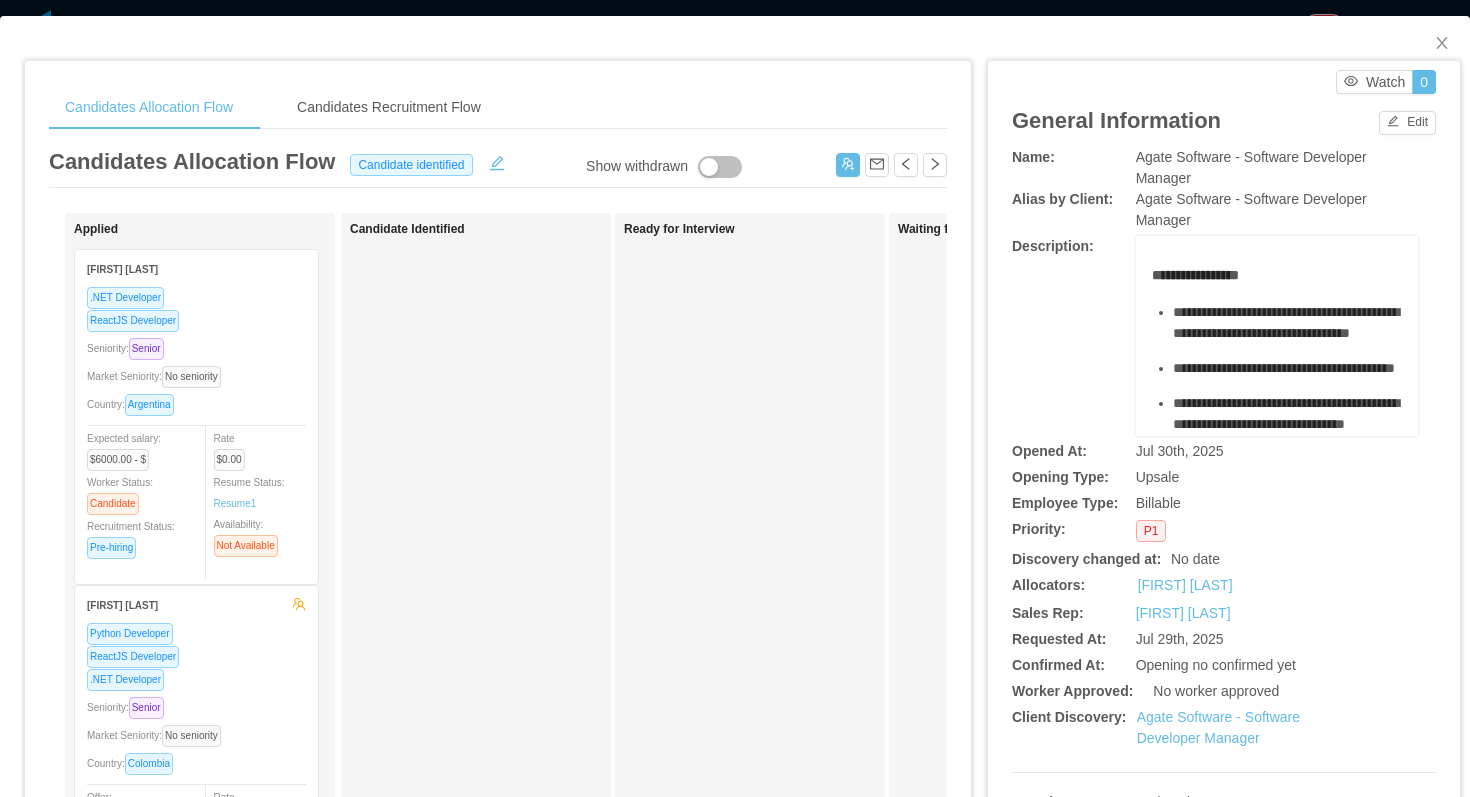 scroll, scrollTop: 0, scrollLeft: 0, axis: both 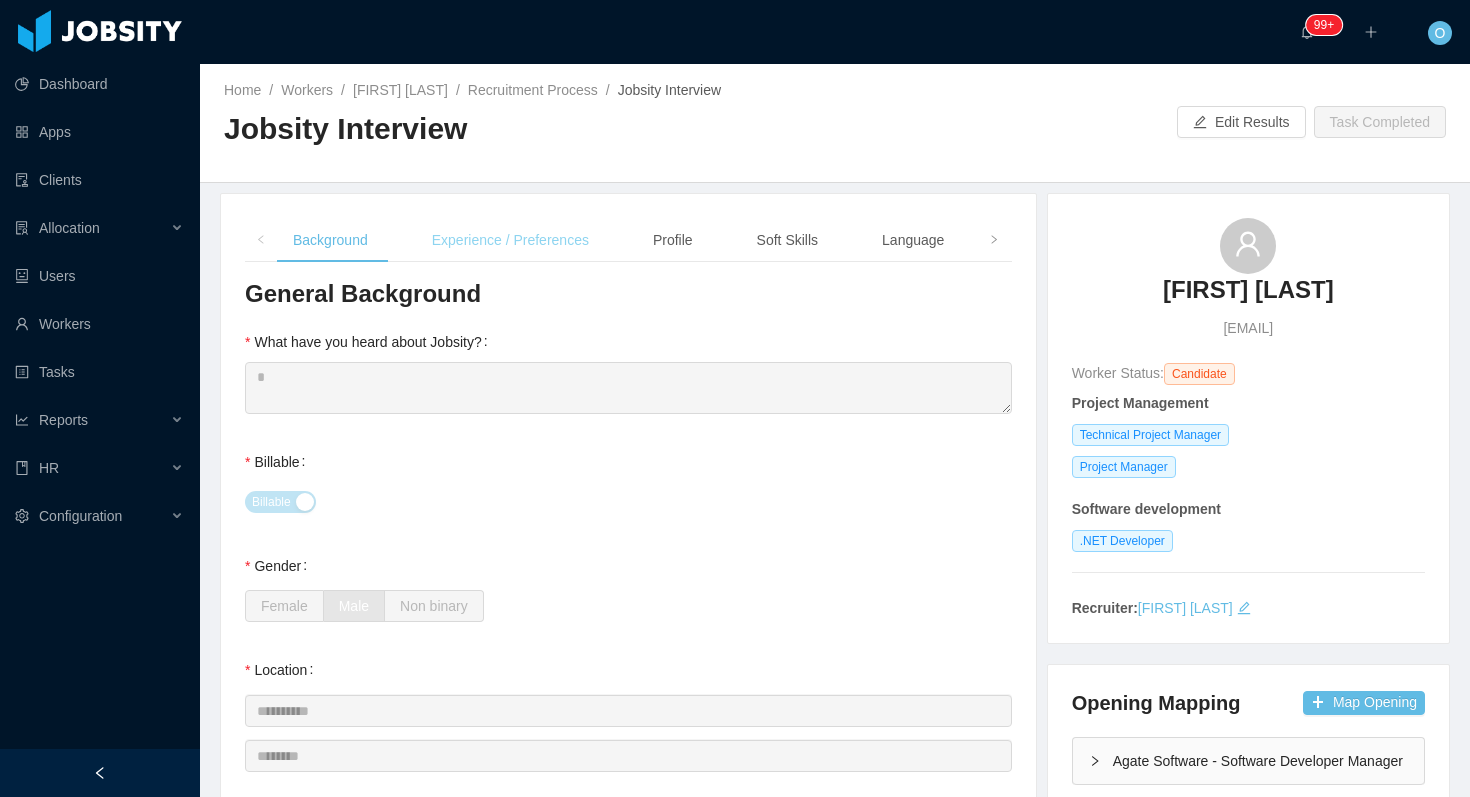 click on "Experience / Preferences" at bounding box center [510, 240] 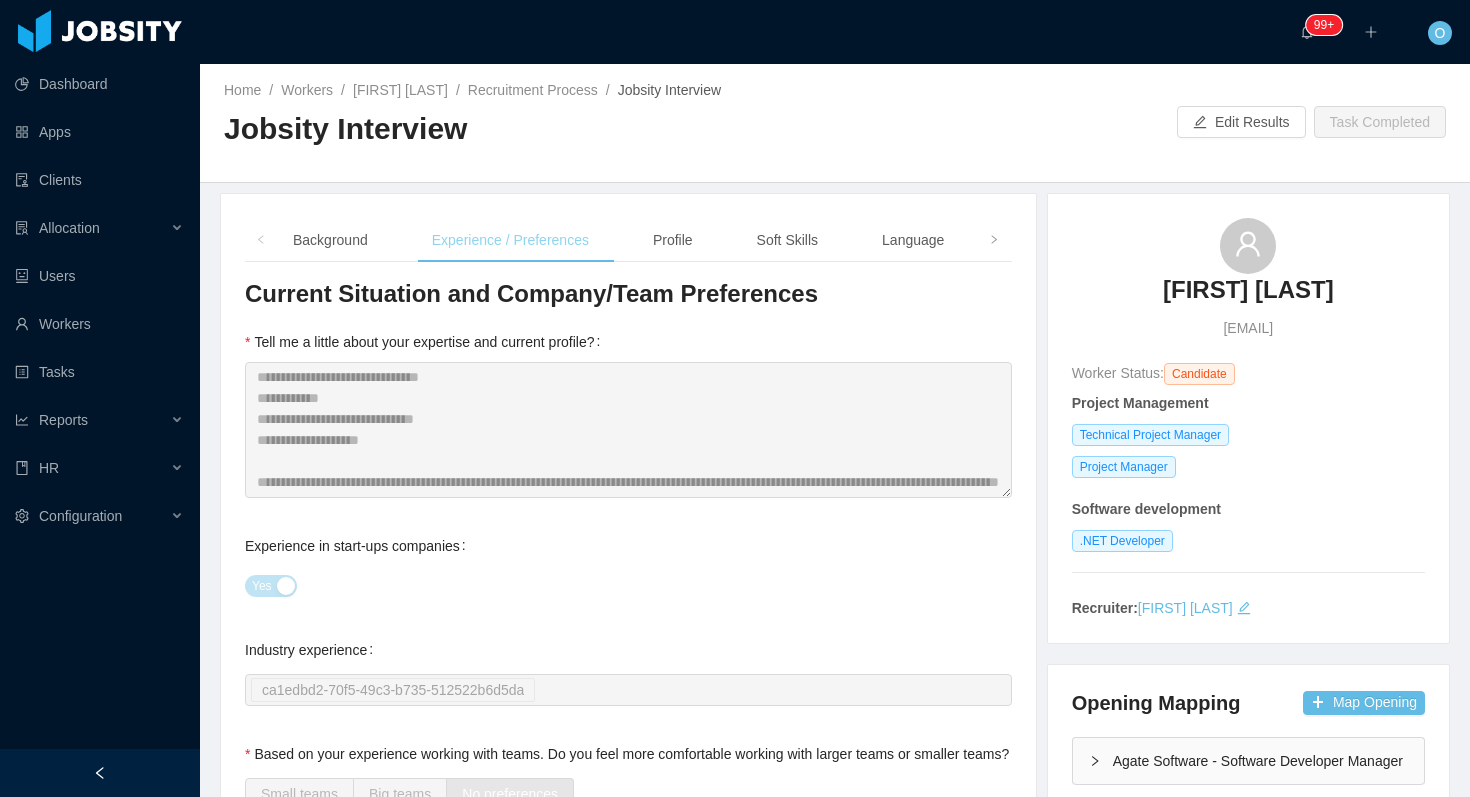 type 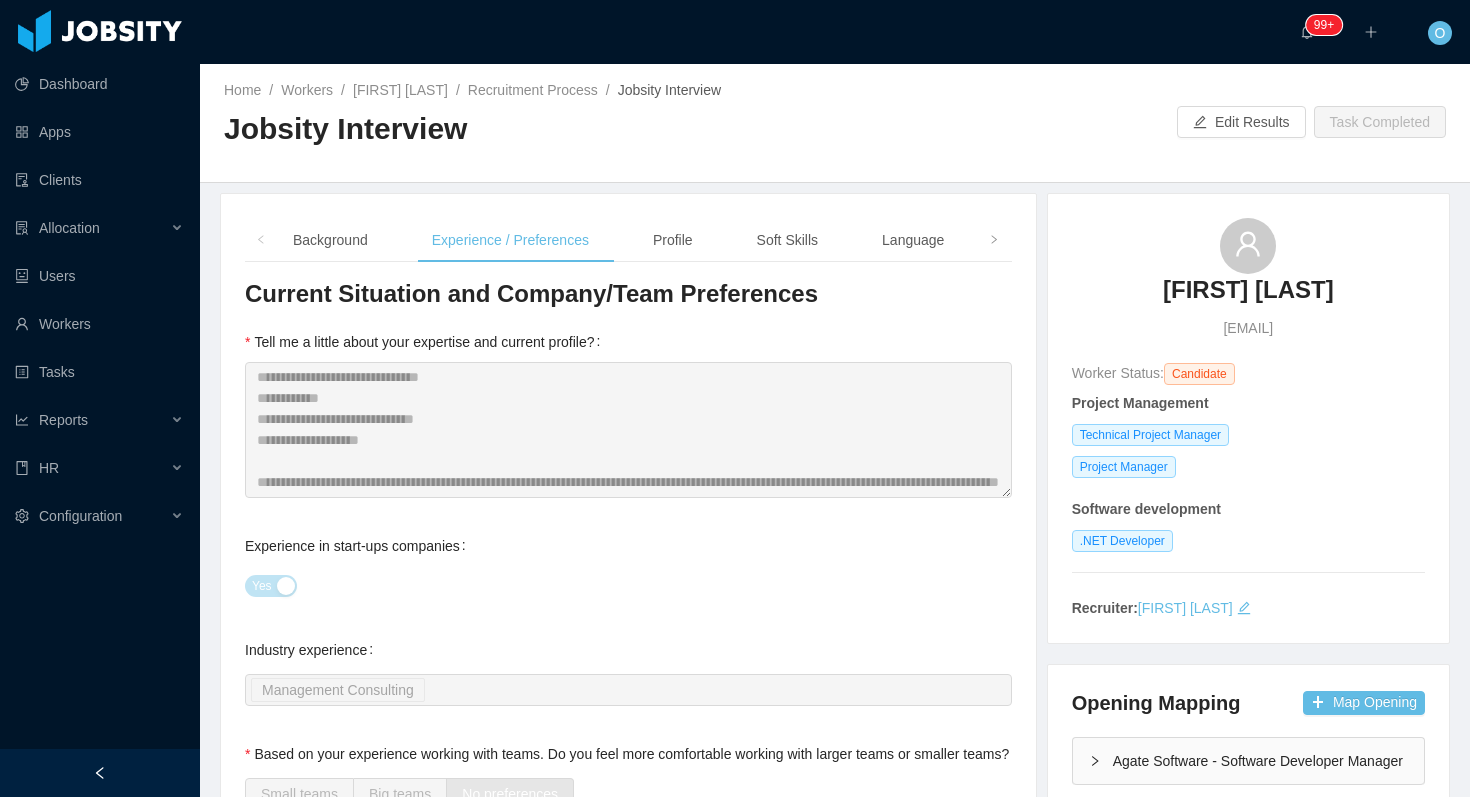 scroll, scrollTop: 0, scrollLeft: 0, axis: both 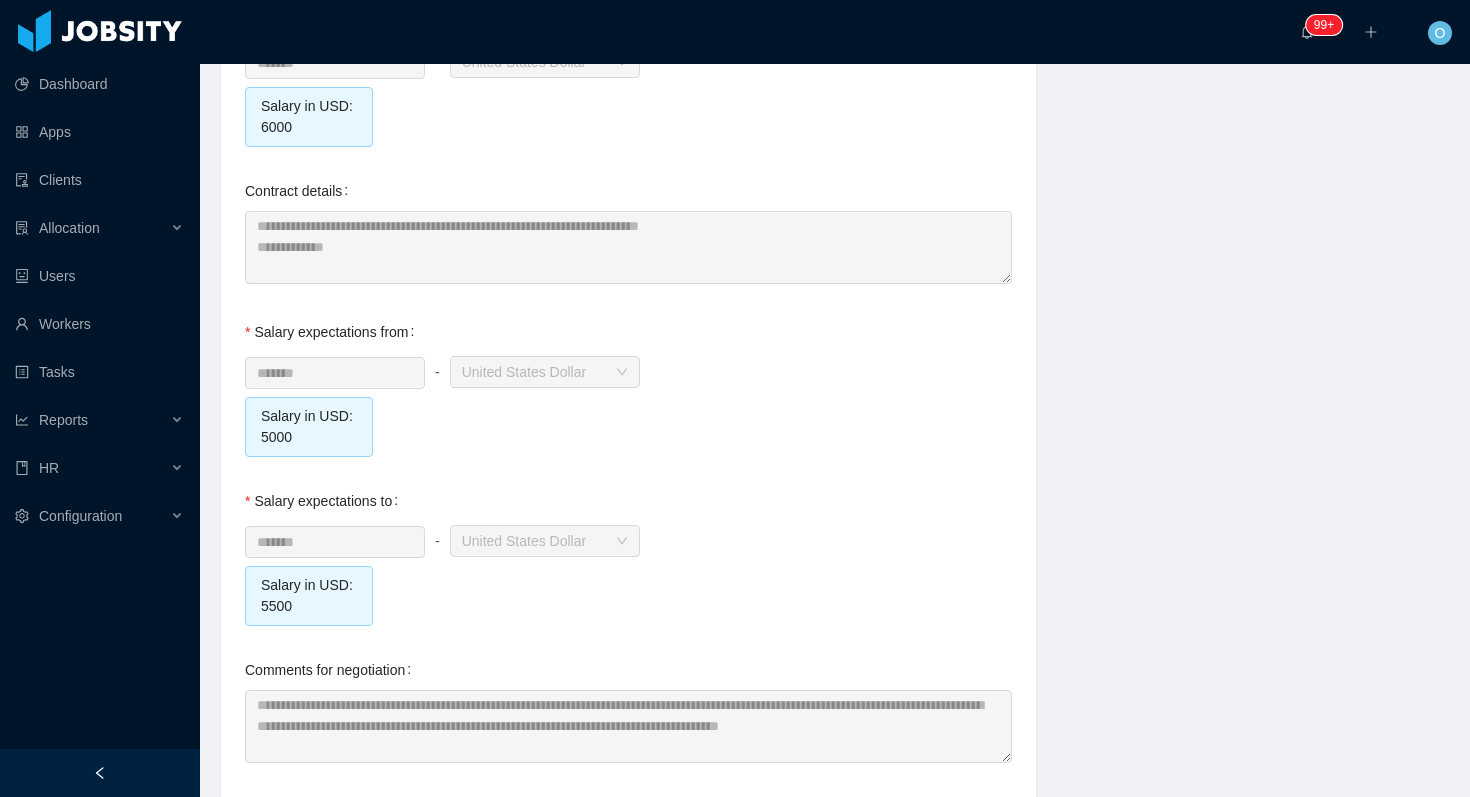 click on "******* - Currency United States Dollar   Salary in USD: 5000" at bounding box center [628, 404] 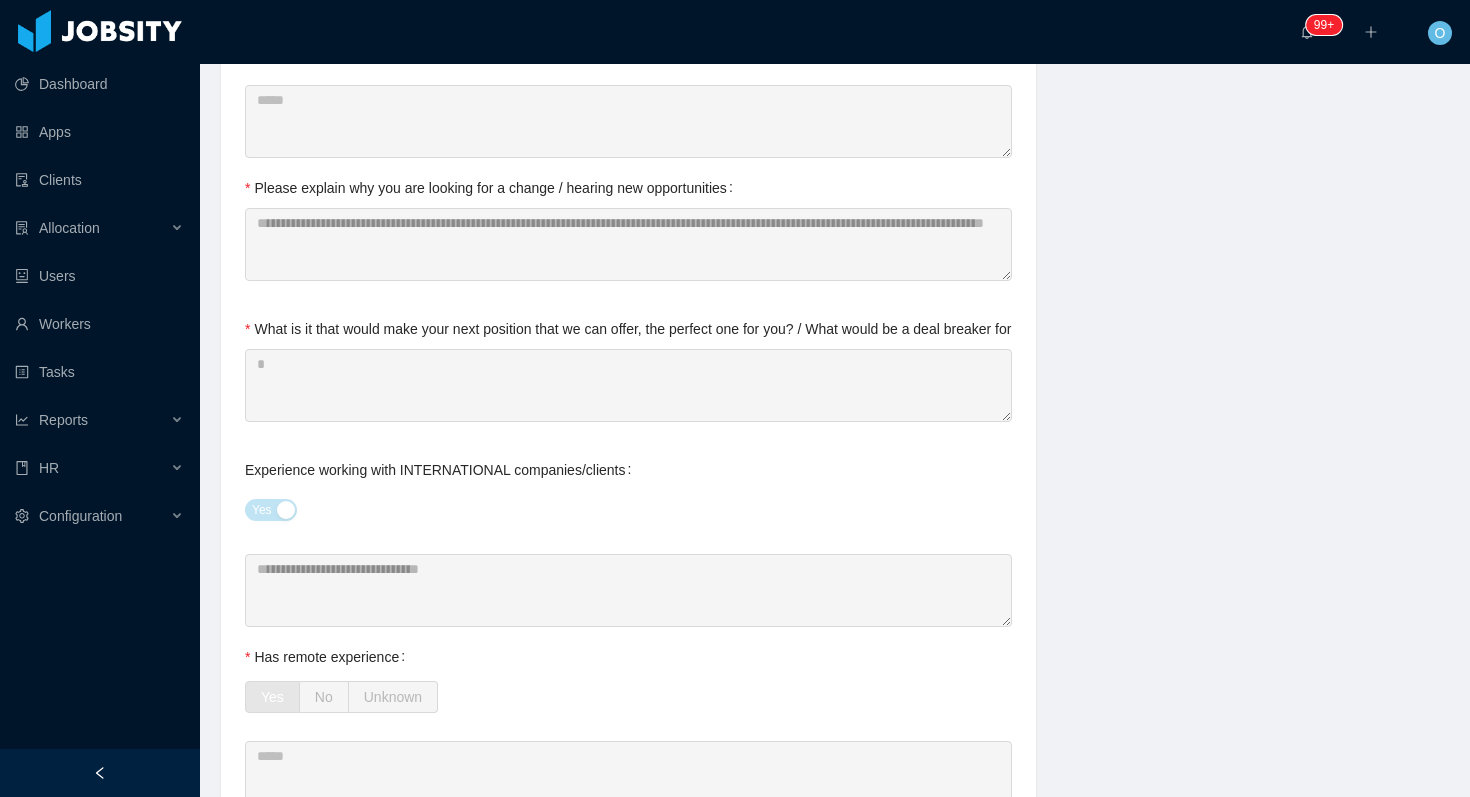 scroll, scrollTop: 929, scrollLeft: 0, axis: vertical 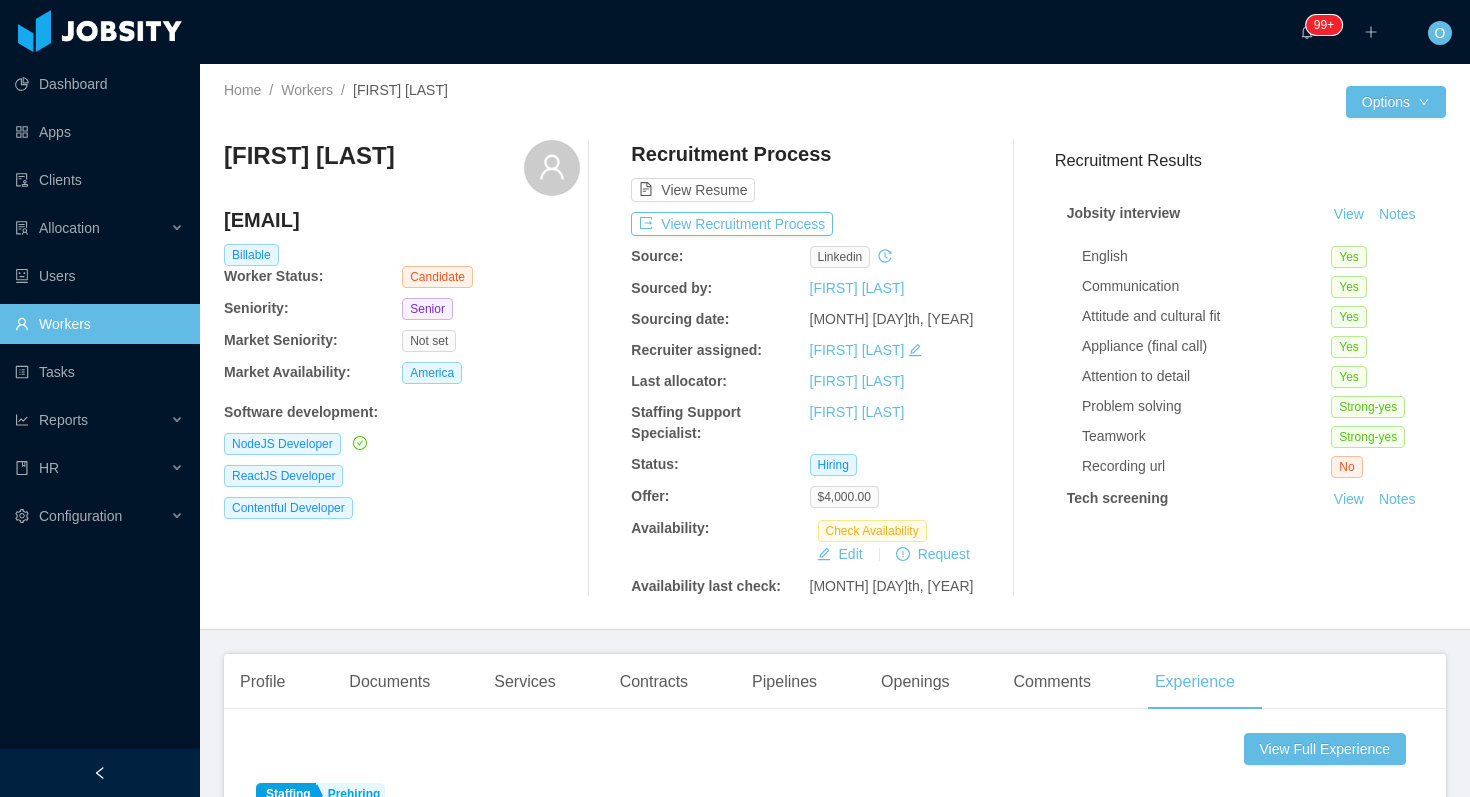 click on "dalollio.c@gmail.com" at bounding box center (402, 220) 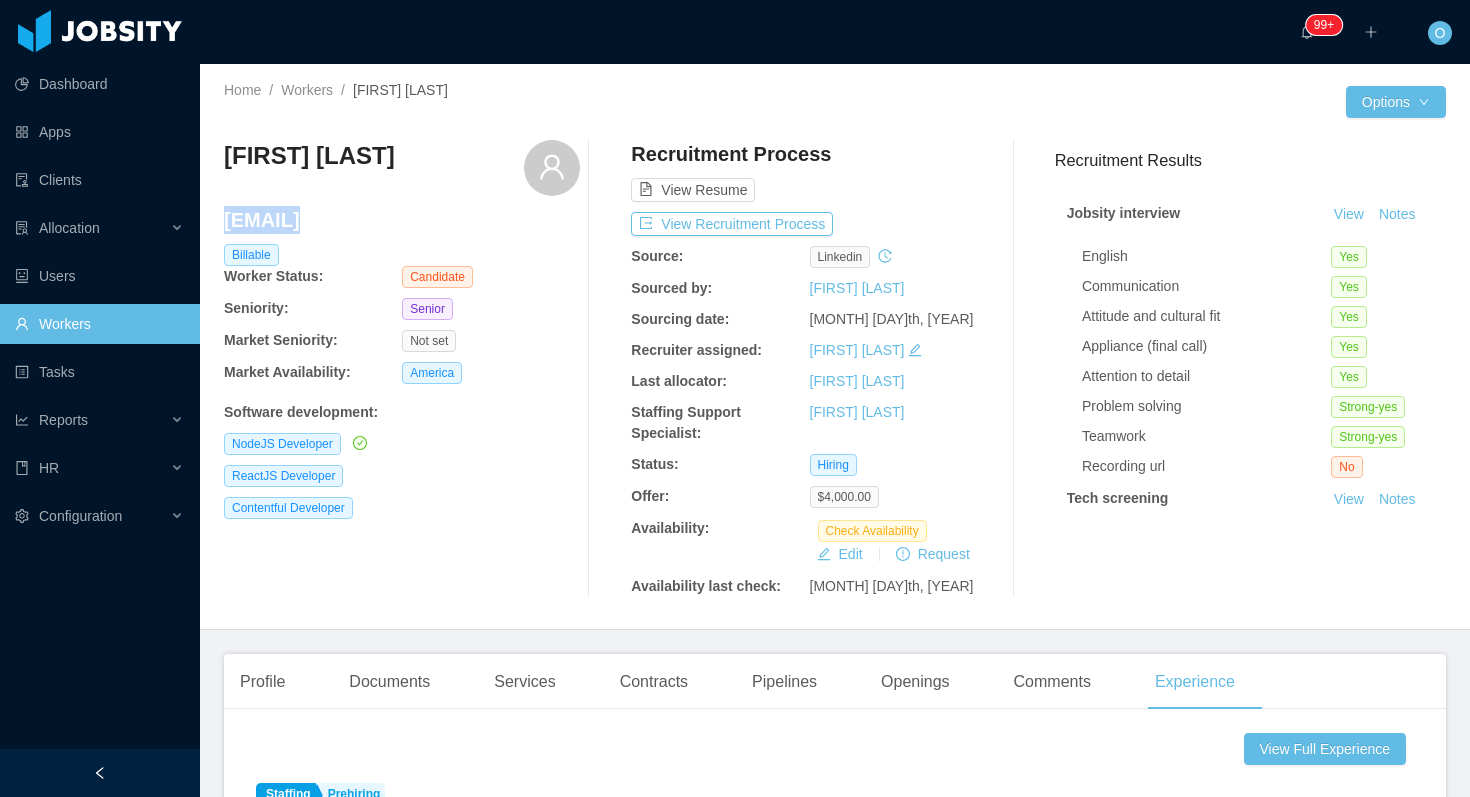 click on "dalollio.c@gmail.com" at bounding box center (402, 220) 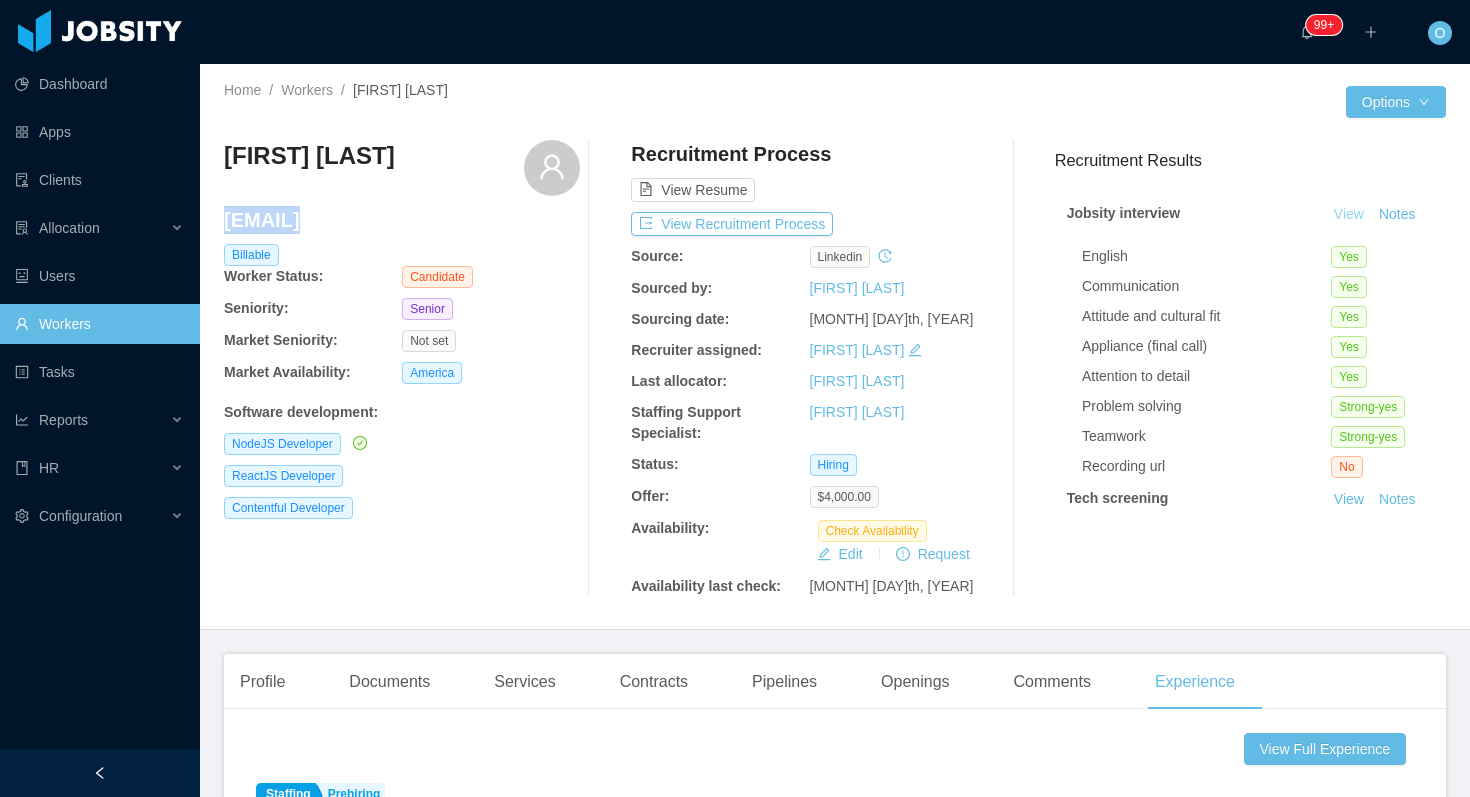 click on "View" at bounding box center [1349, 214] 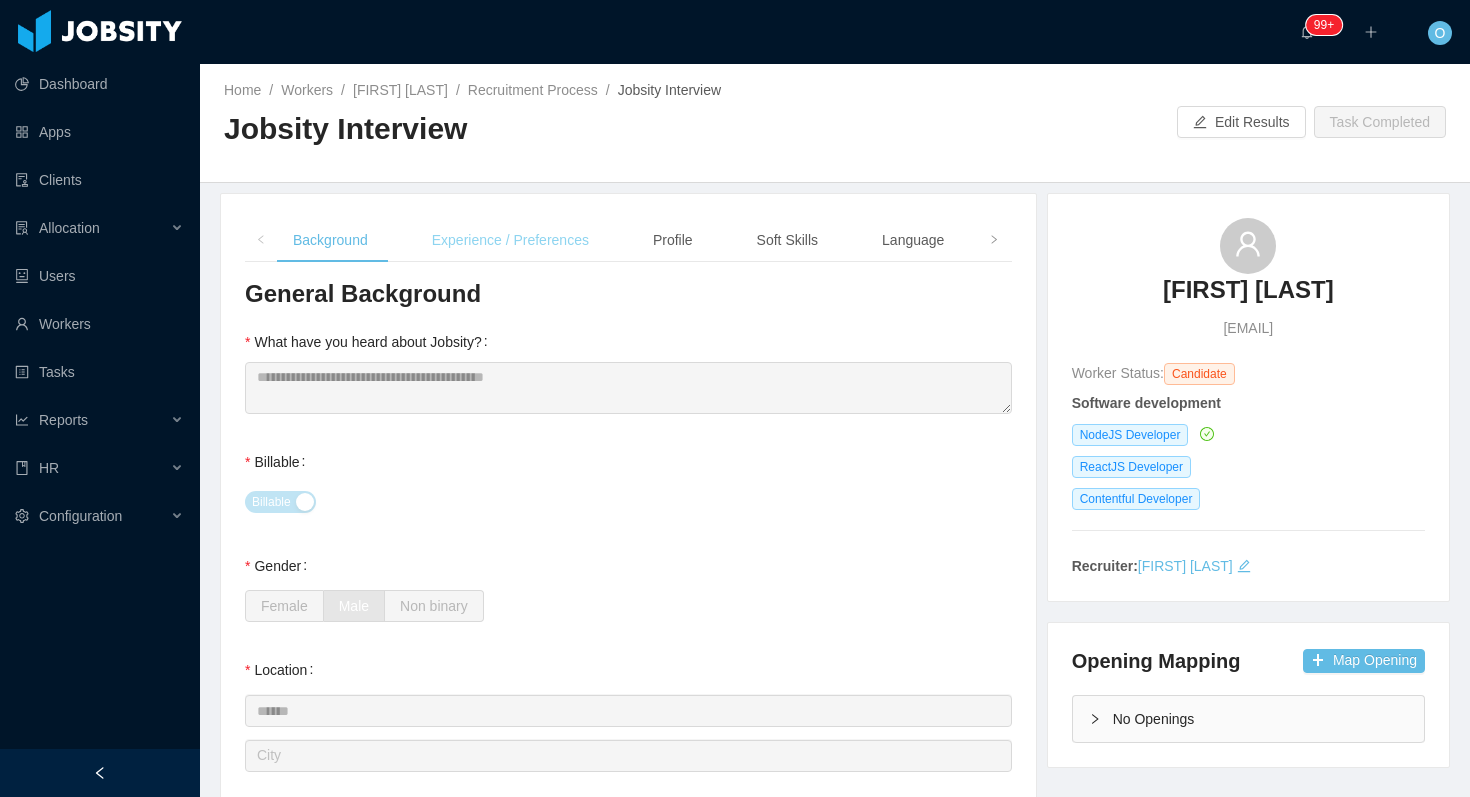 click on "Experience / Preferences" at bounding box center (510, 240) 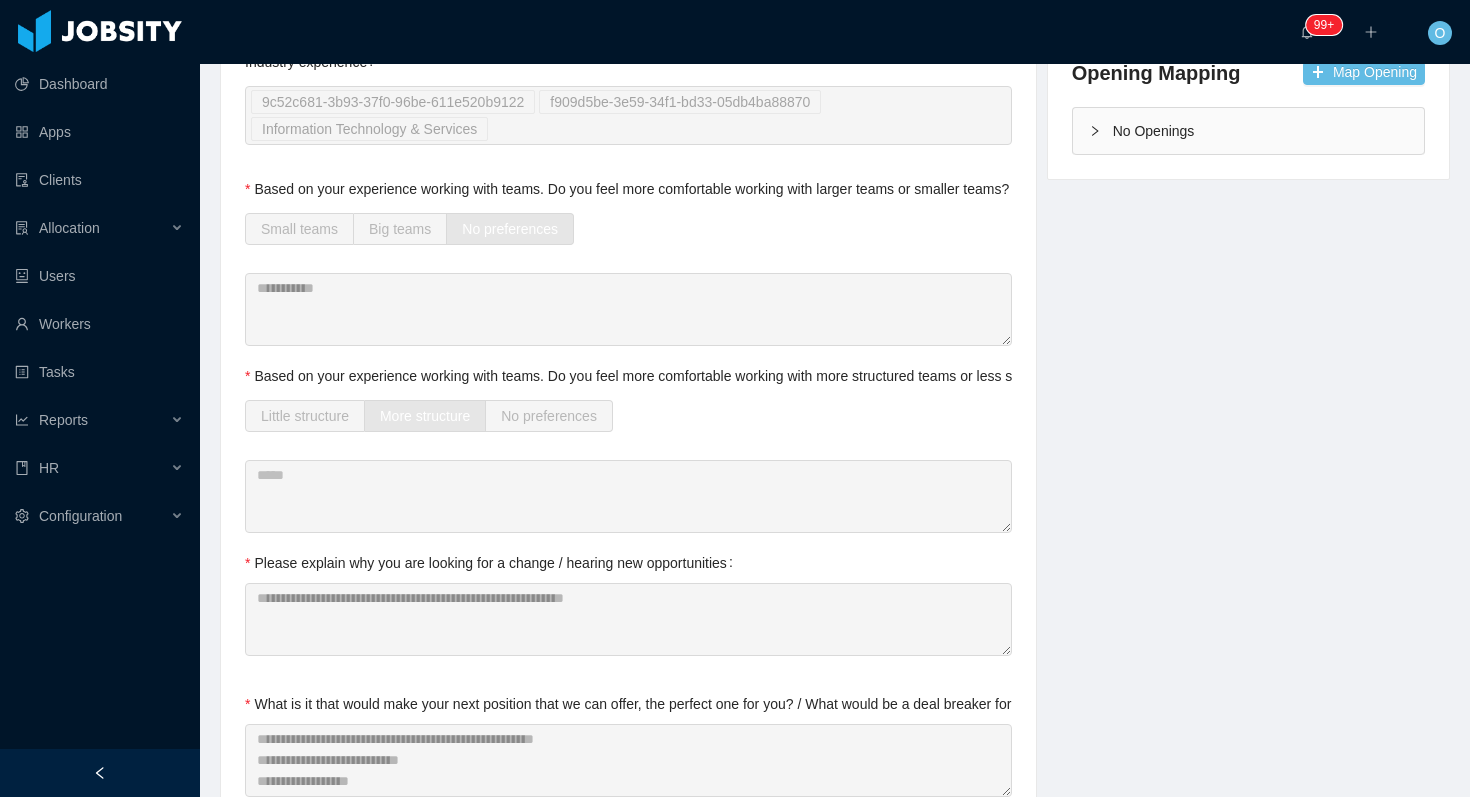 scroll, scrollTop: 583, scrollLeft: 0, axis: vertical 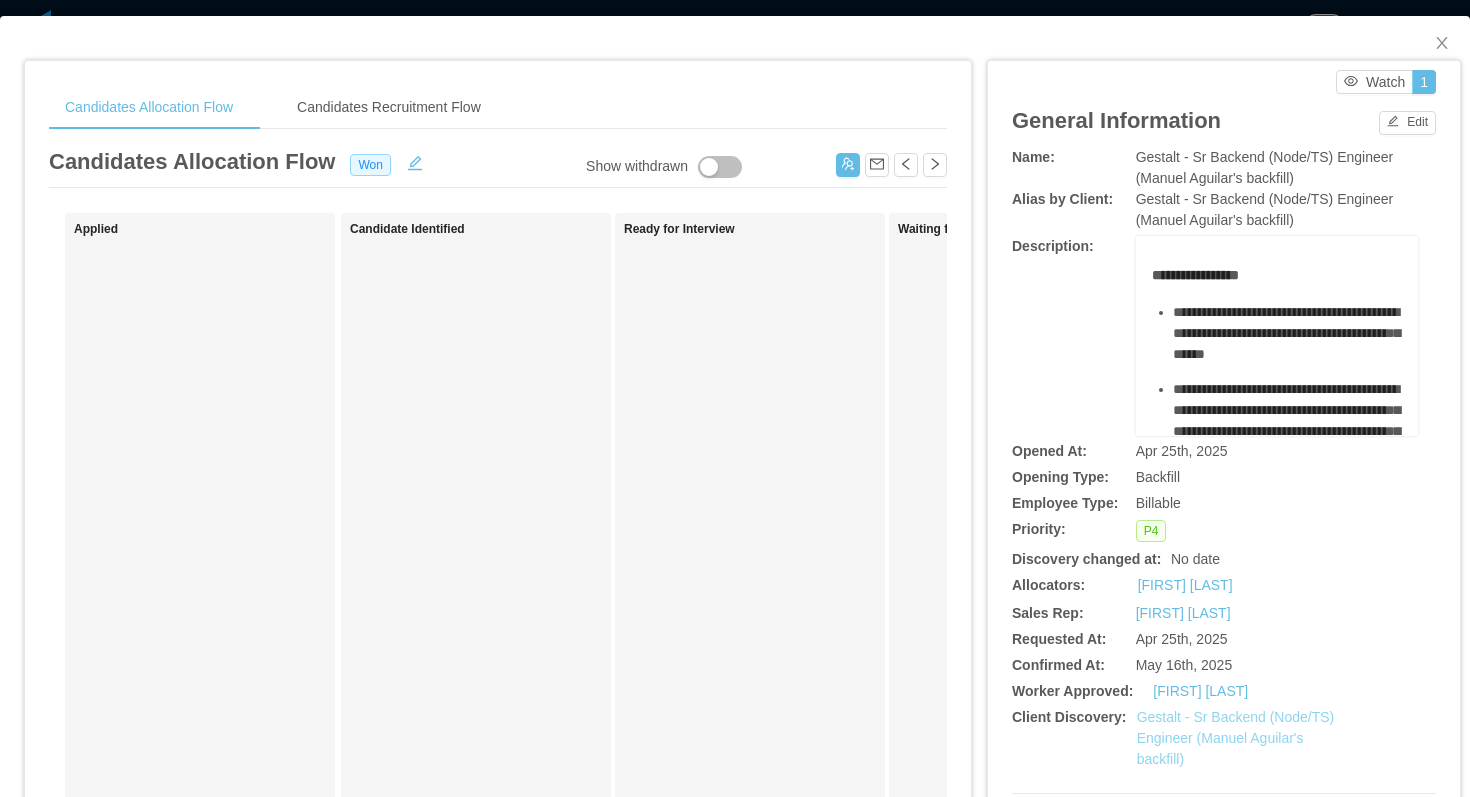 click on "Gestalt - Sr Backend (Node/TS) Engineer (Manuel Aguilar's backfill)" at bounding box center [1236, 738] 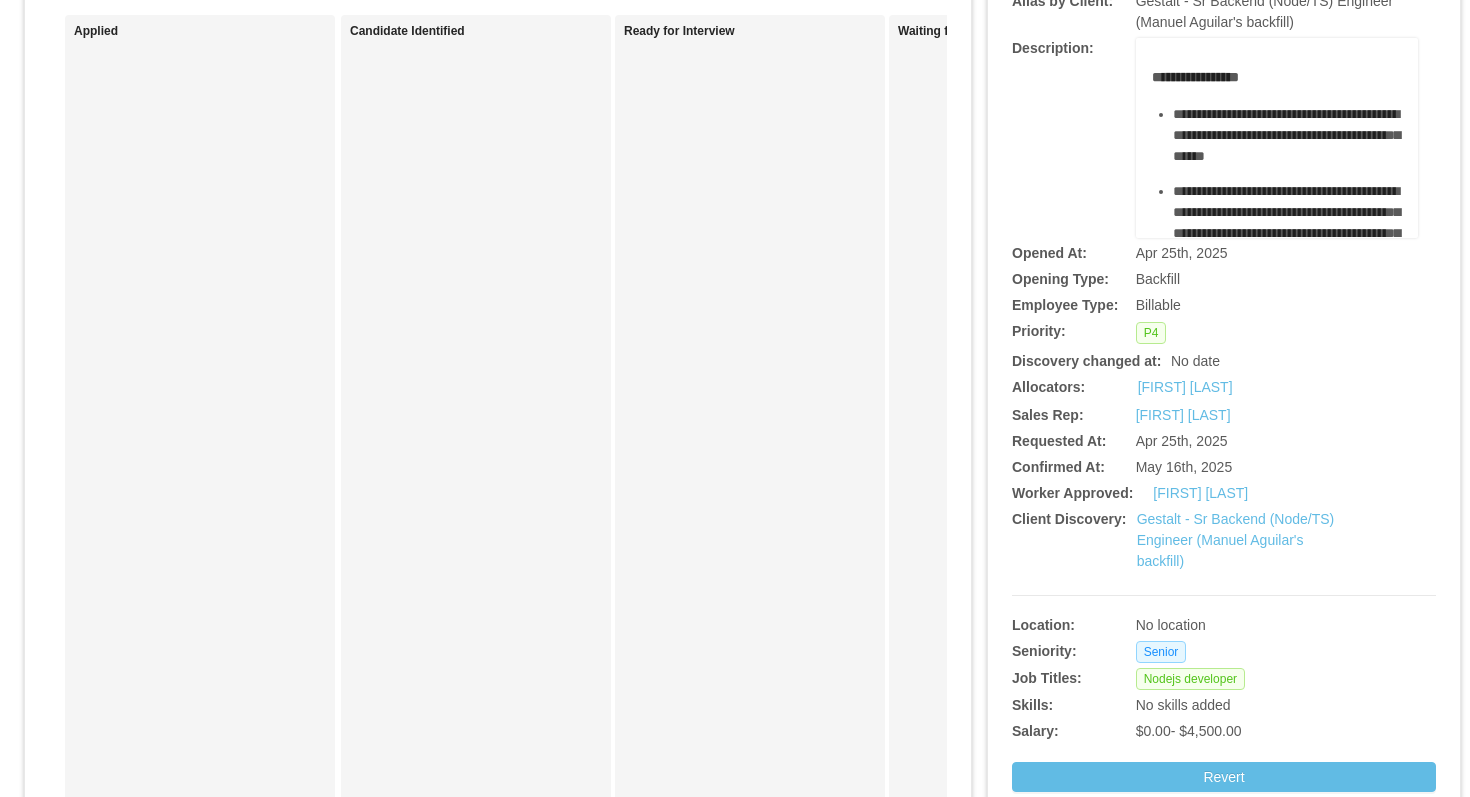 scroll, scrollTop: 199, scrollLeft: 0, axis: vertical 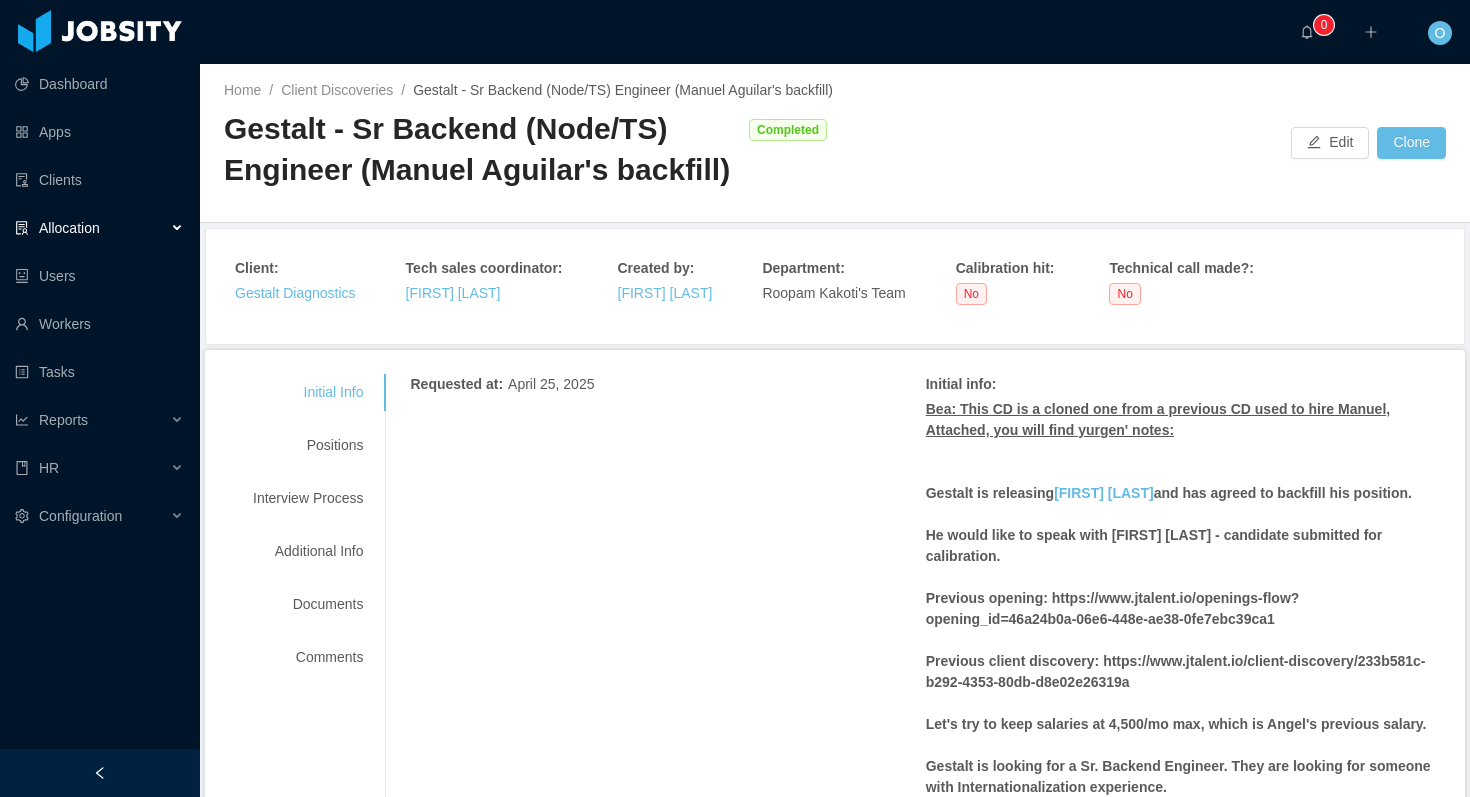 click on "Initial Info Positions Interview Process Additional Info Documents Comments" at bounding box center [308, 525] 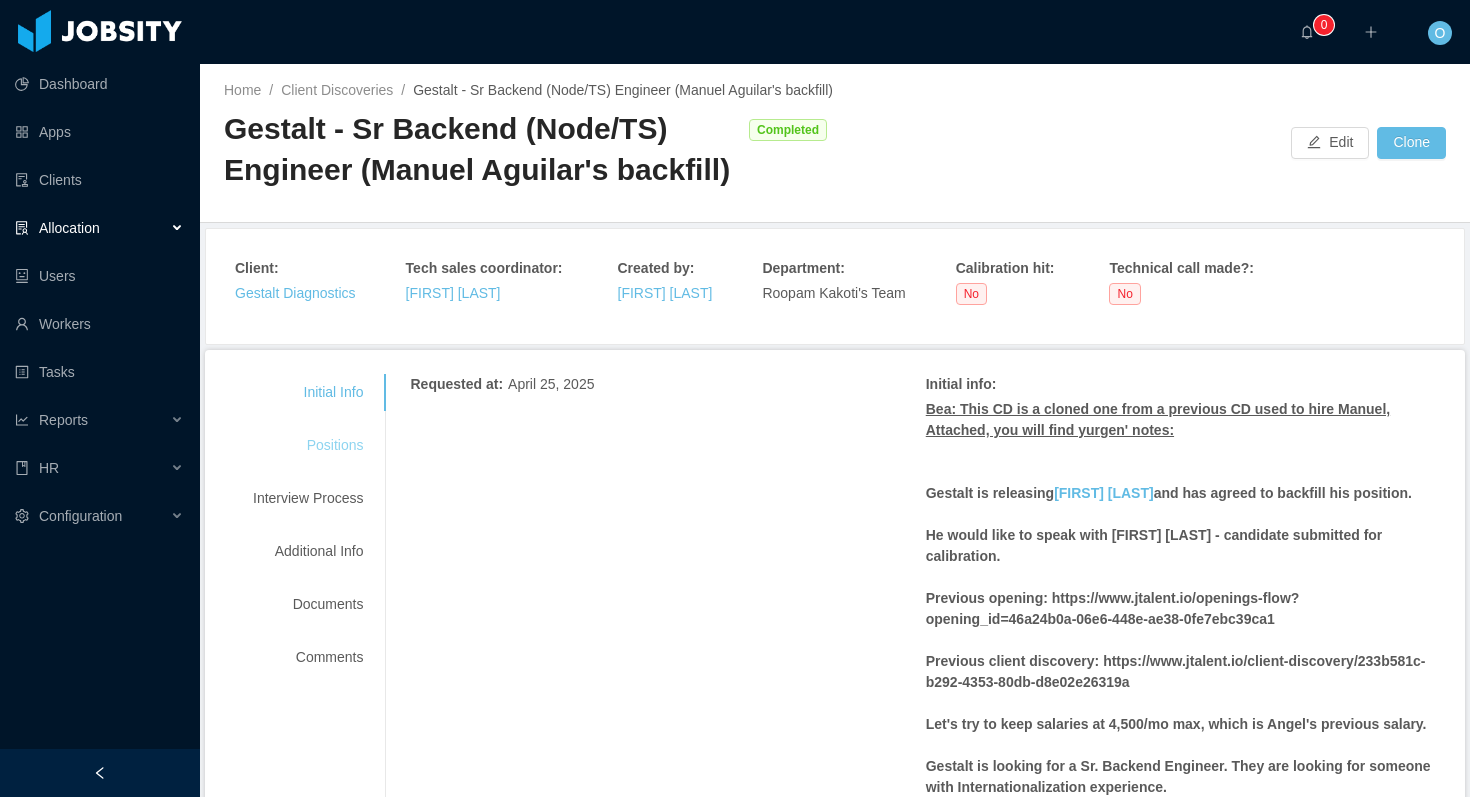 click on "Positions" at bounding box center [308, 445] 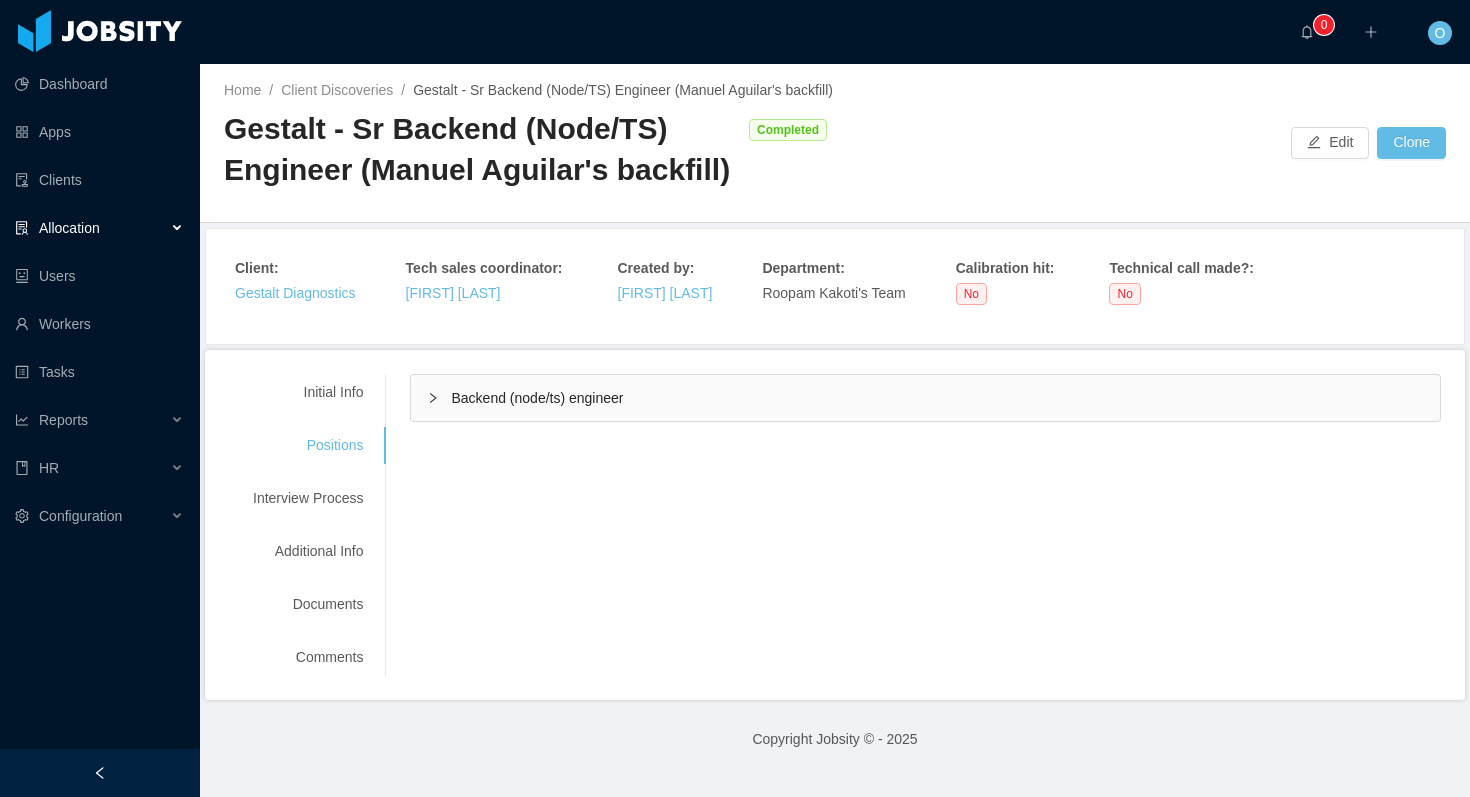 click on "Backend (node/ts) engineer" at bounding box center (925, 398) 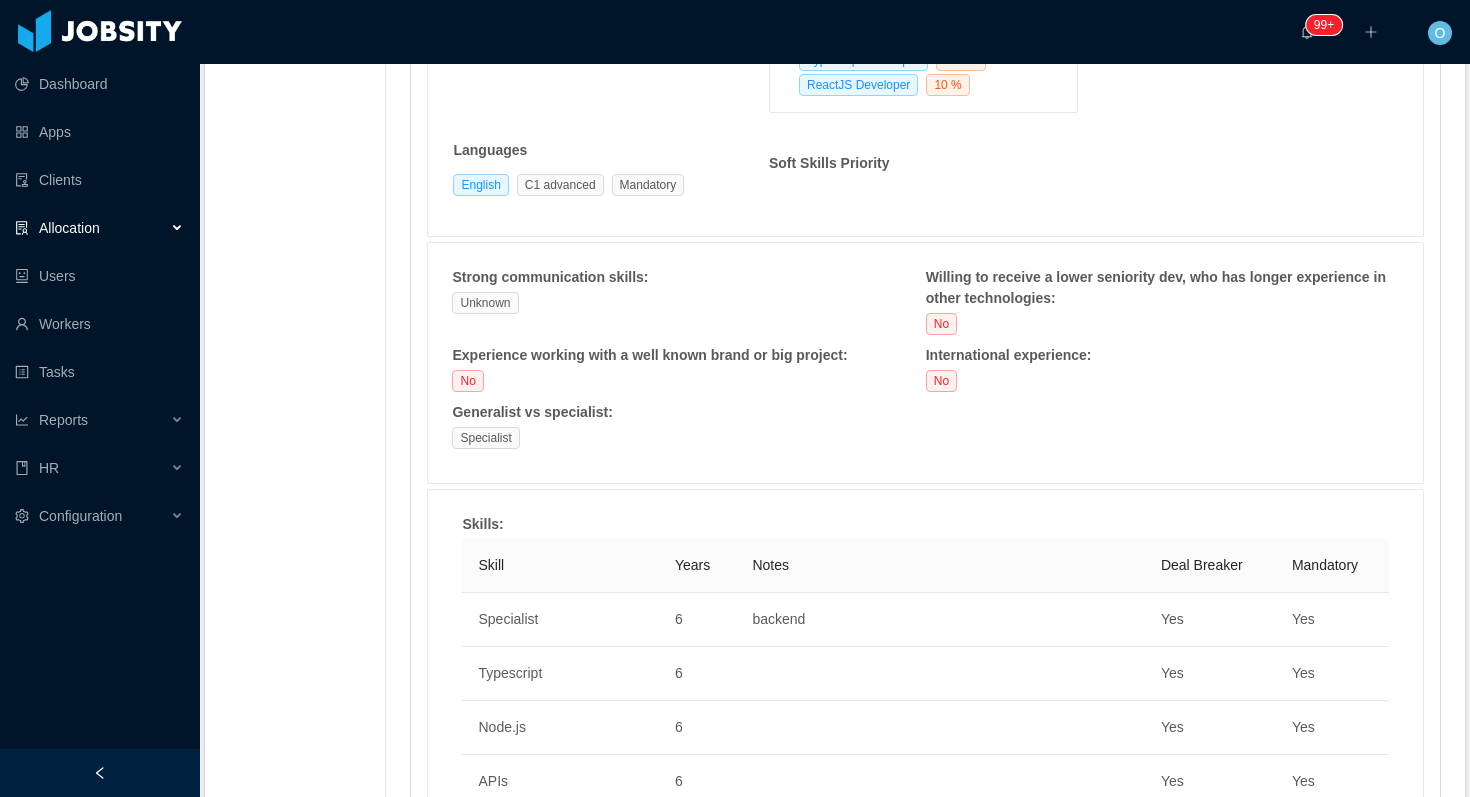 scroll, scrollTop: 762, scrollLeft: 0, axis: vertical 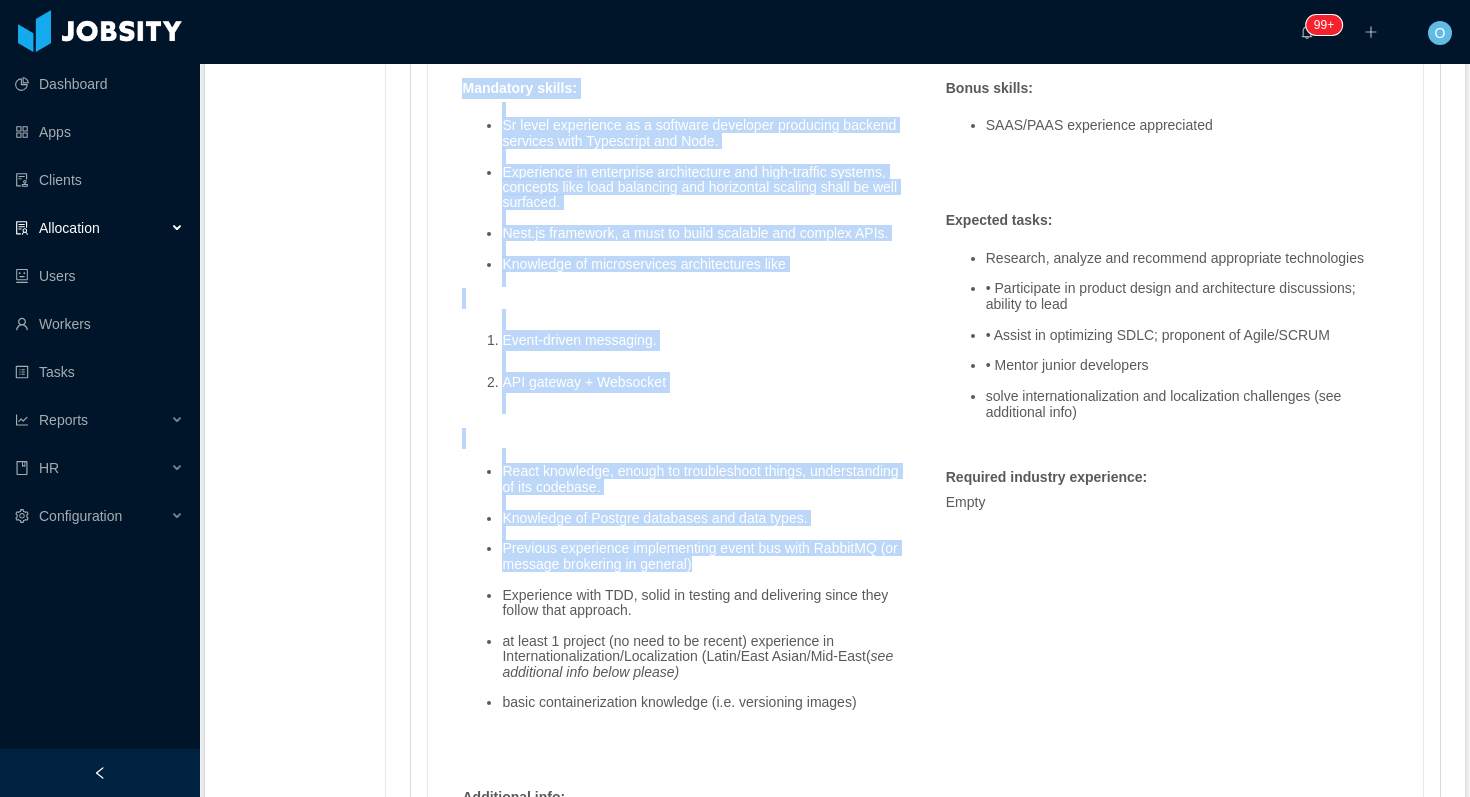 drag, startPoint x: 755, startPoint y: 601, endPoint x: 462, endPoint y: 113, distance: 569.20386 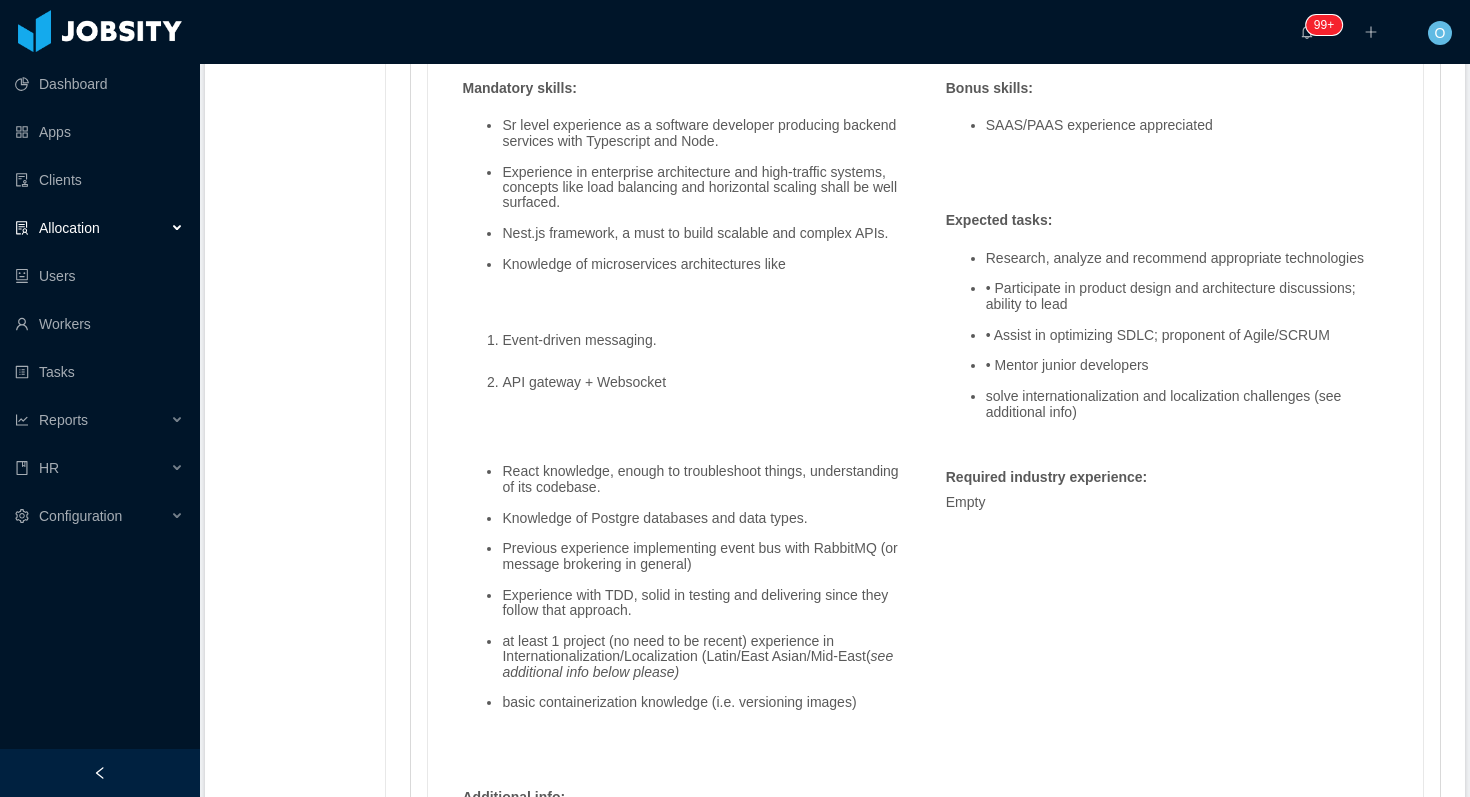 click on "Experience with TDD, solid in testing and delivering since they follow that approach." at bounding box center (703, 603) 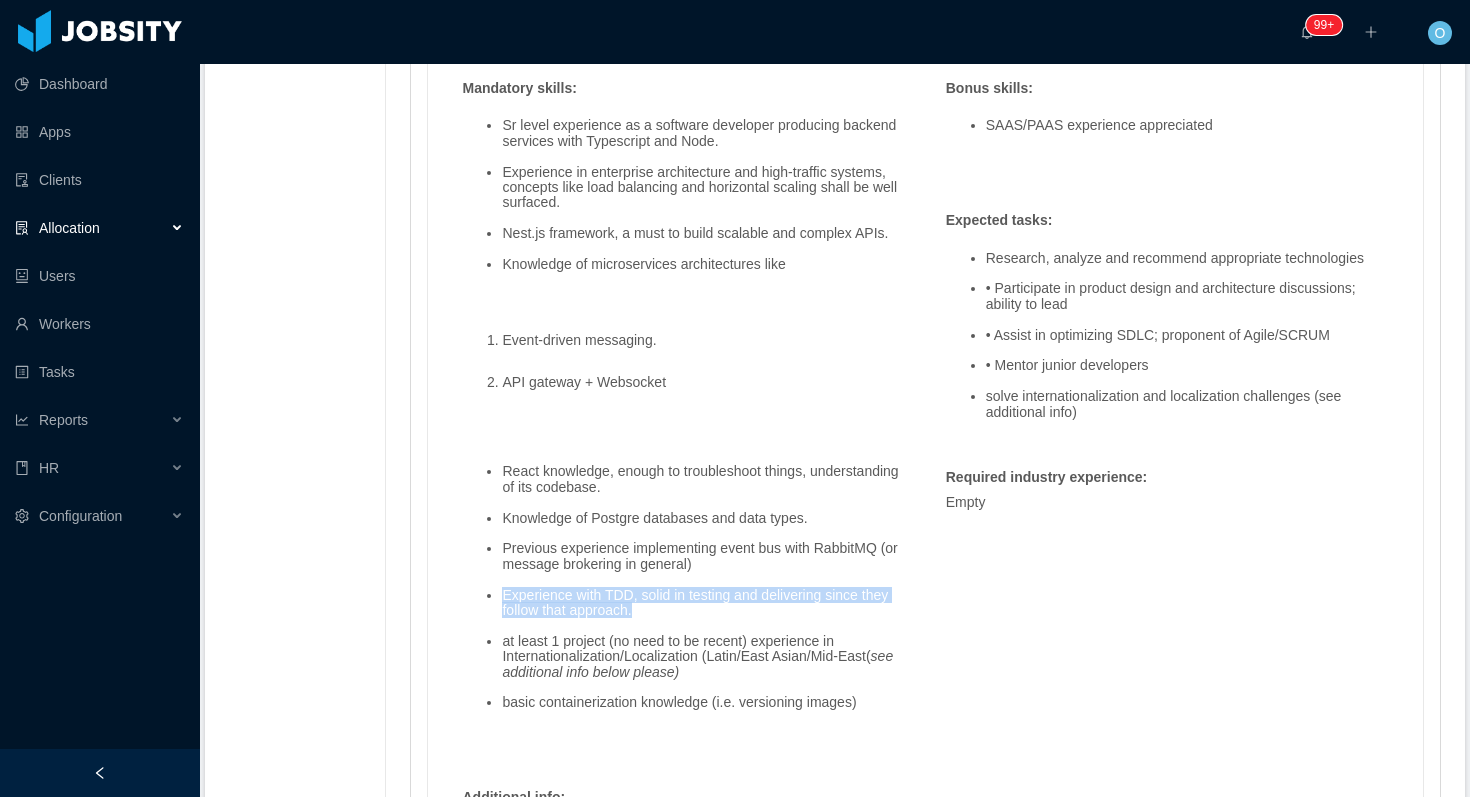 drag, startPoint x: 656, startPoint y: 645, endPoint x: 504, endPoint y: 633, distance: 152.47295 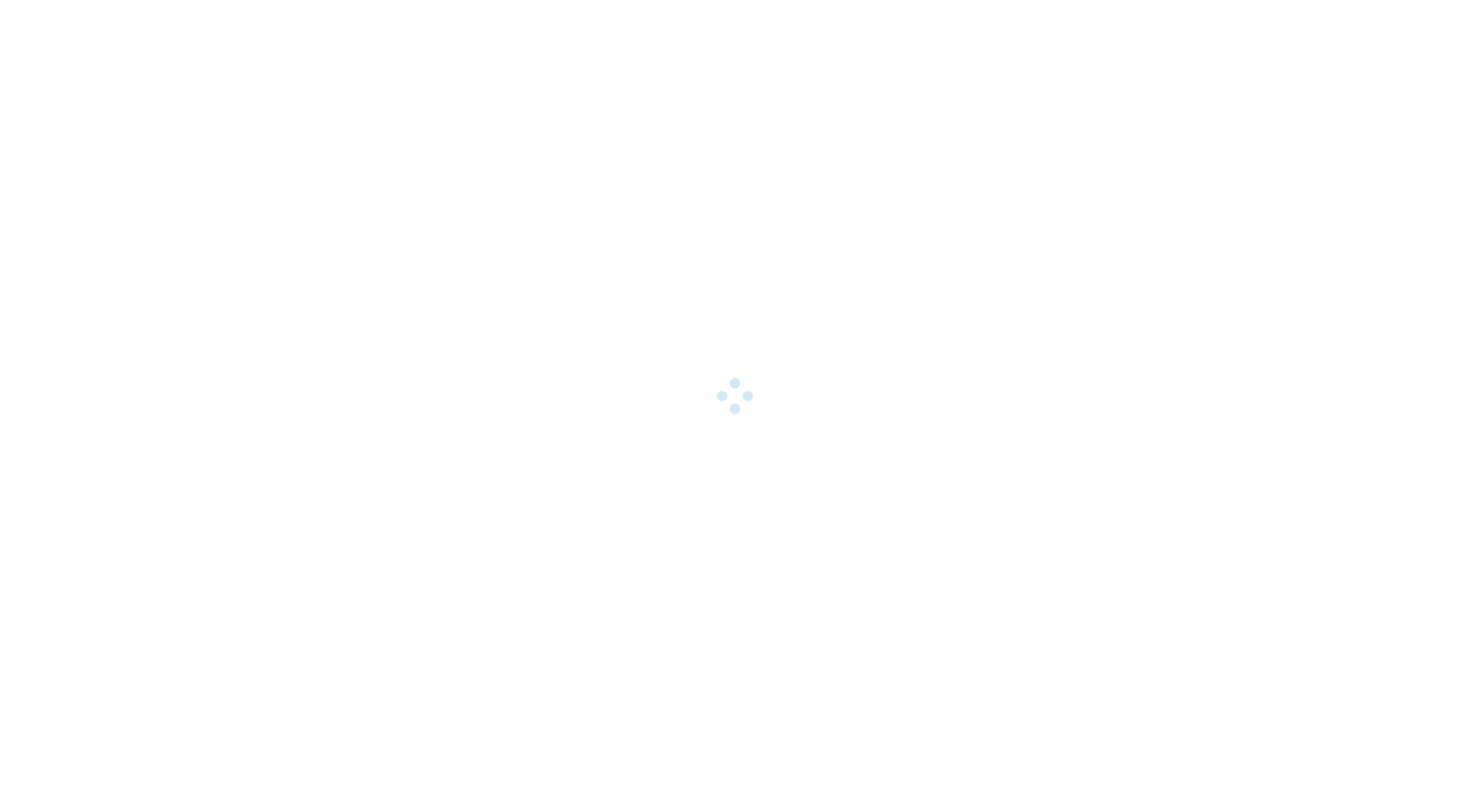 scroll, scrollTop: 0, scrollLeft: 0, axis: both 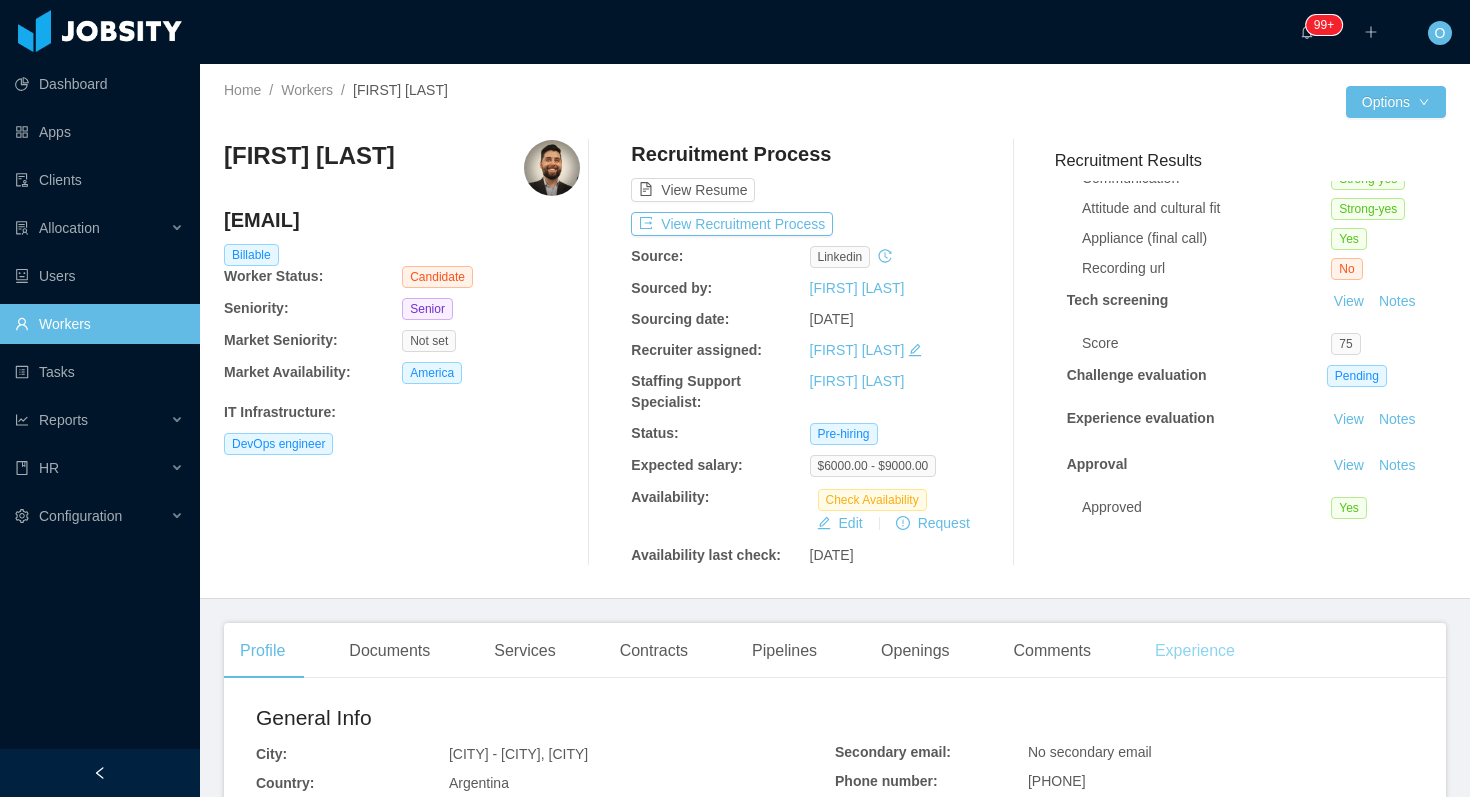 click on "Experience" at bounding box center [1195, 651] 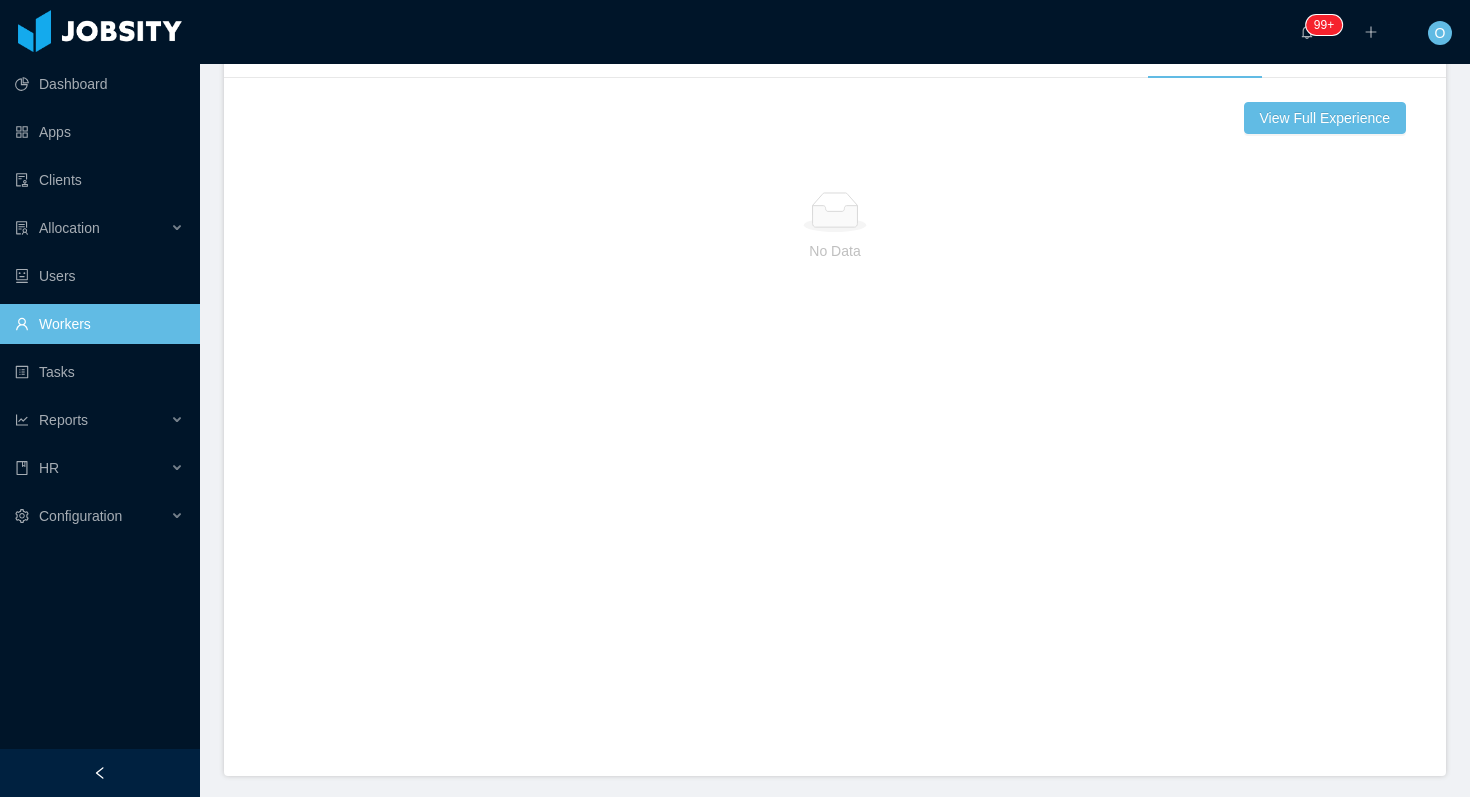 scroll, scrollTop: 0, scrollLeft: 0, axis: both 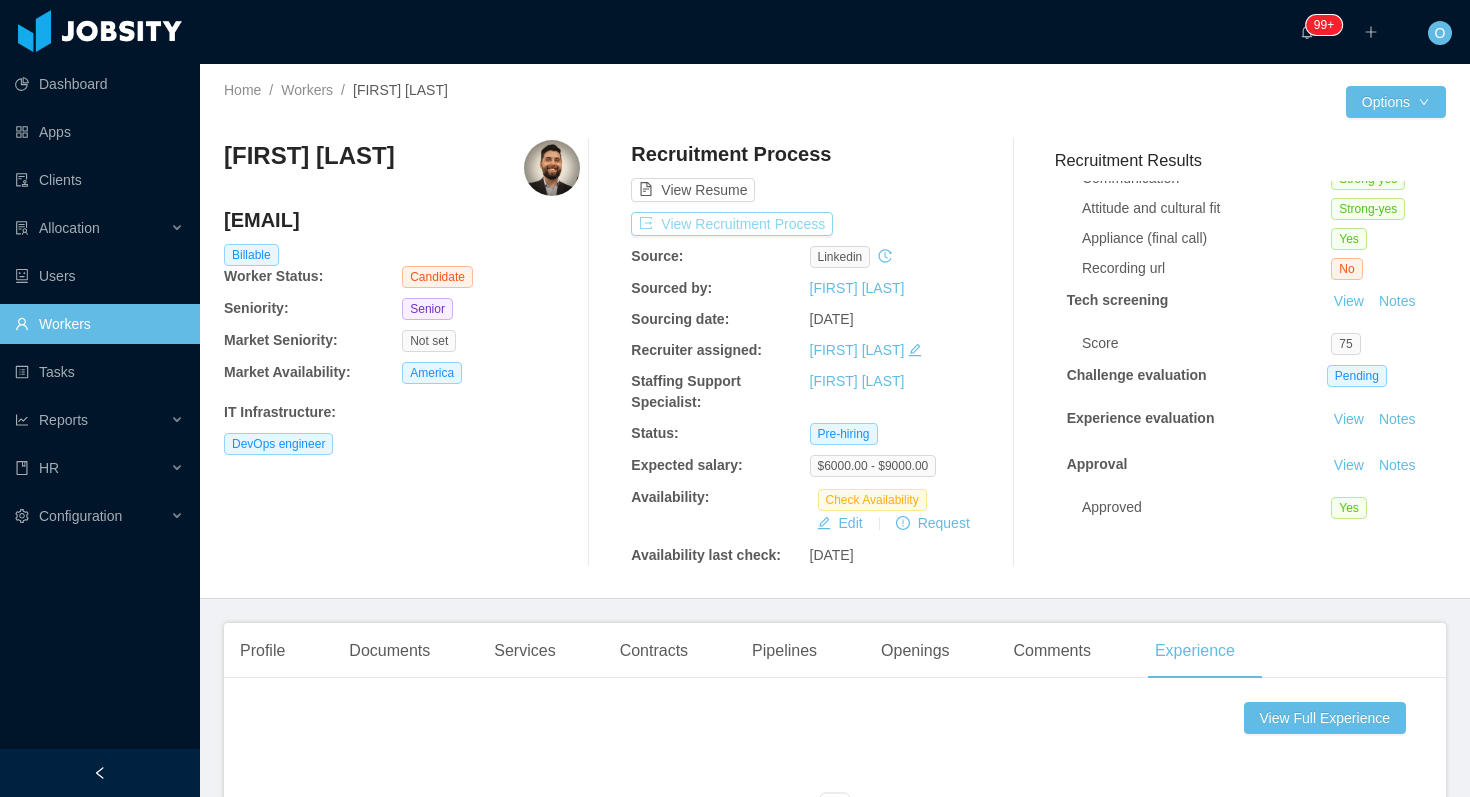 click on "View Recruitment Process" at bounding box center [732, 224] 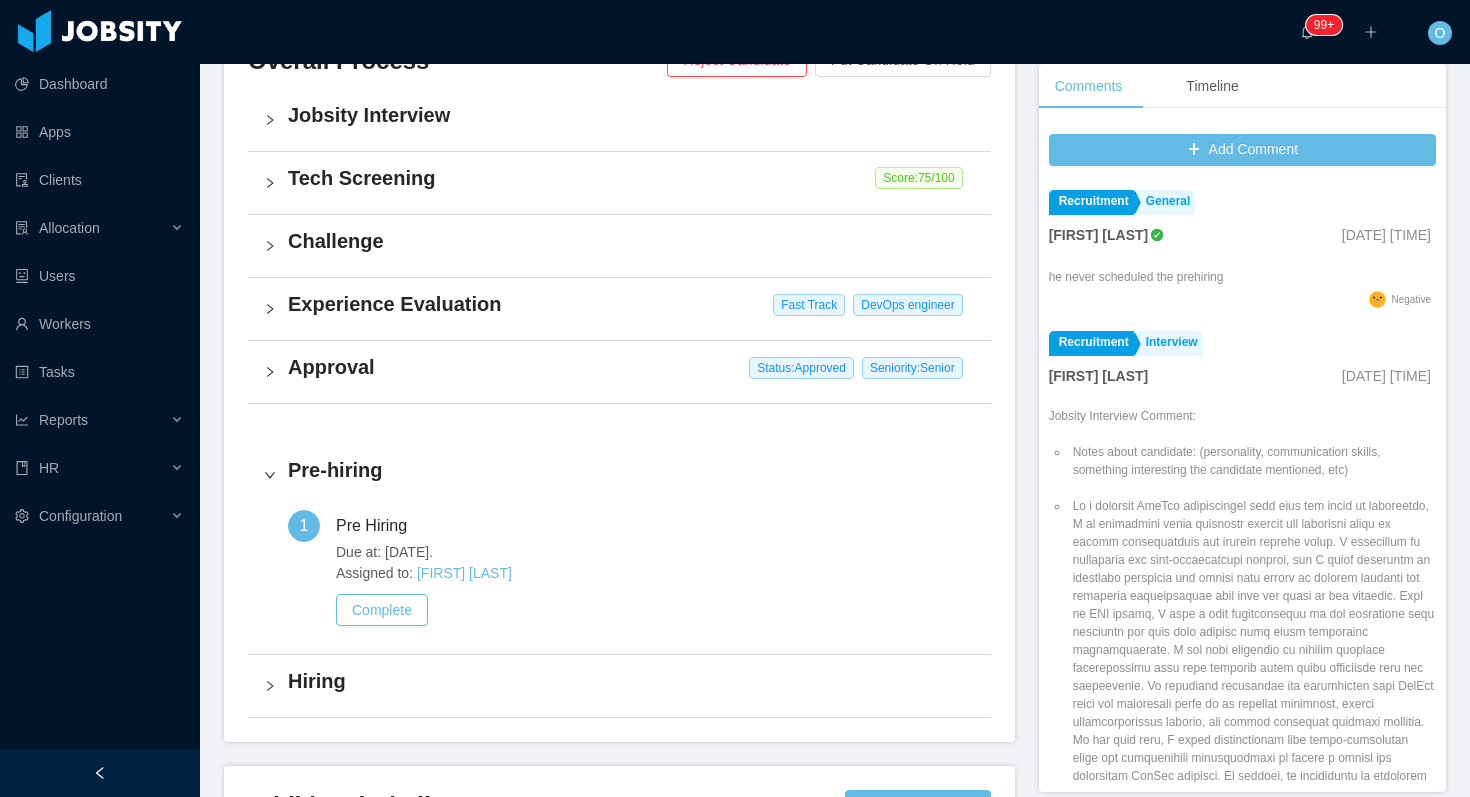 scroll, scrollTop: 0, scrollLeft: 0, axis: both 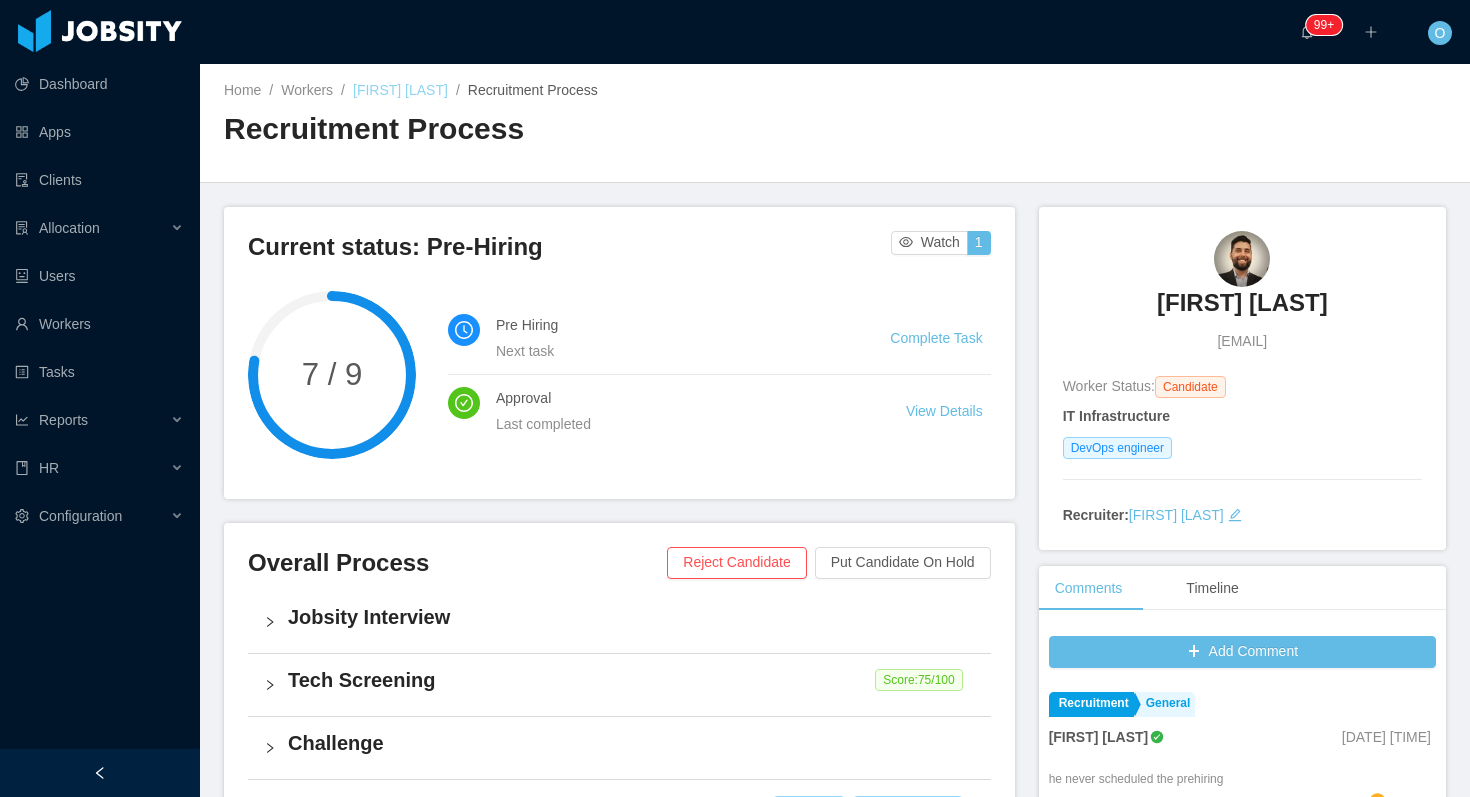 click on "Daniel Picatto" at bounding box center (400, 90) 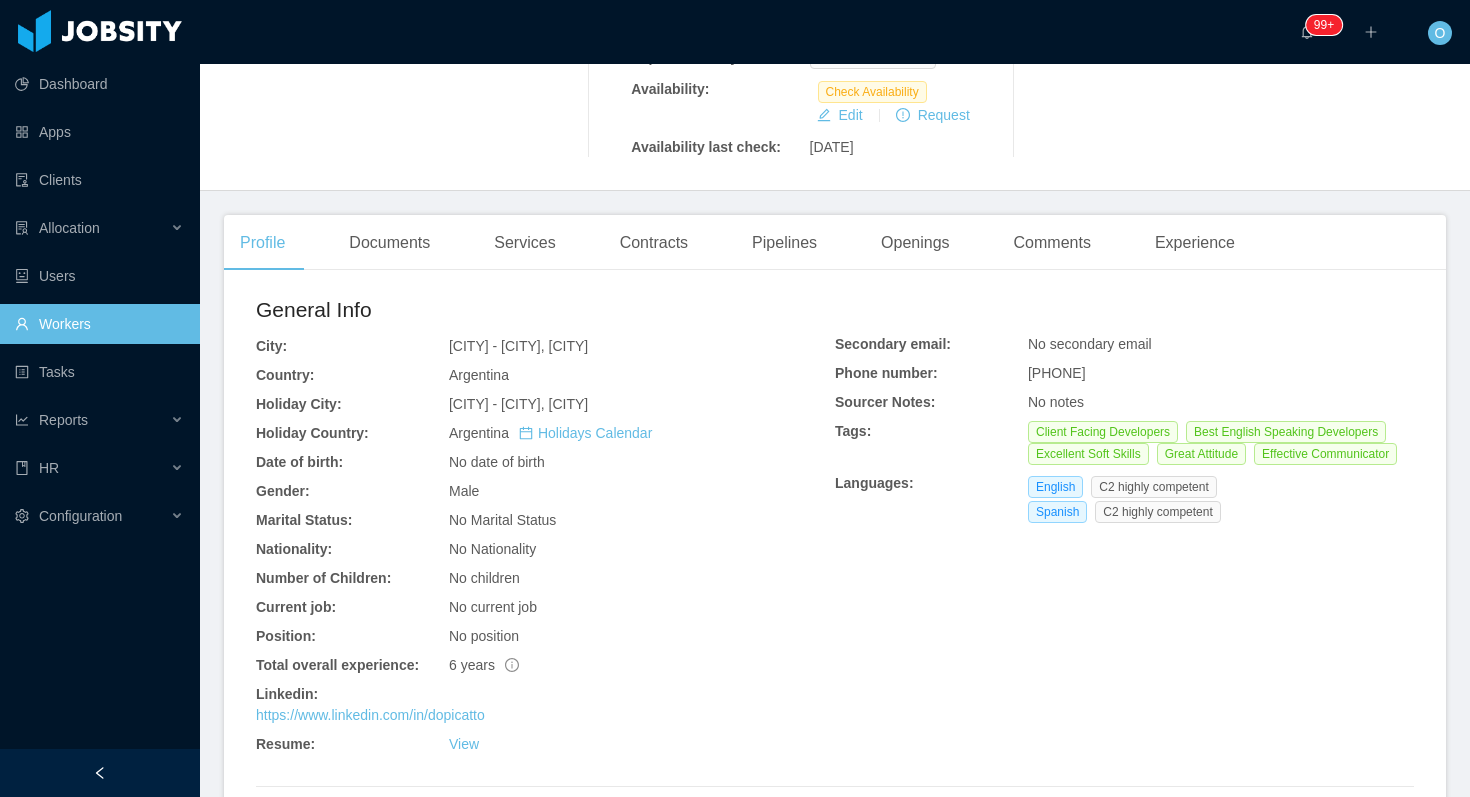 scroll, scrollTop: 737, scrollLeft: 0, axis: vertical 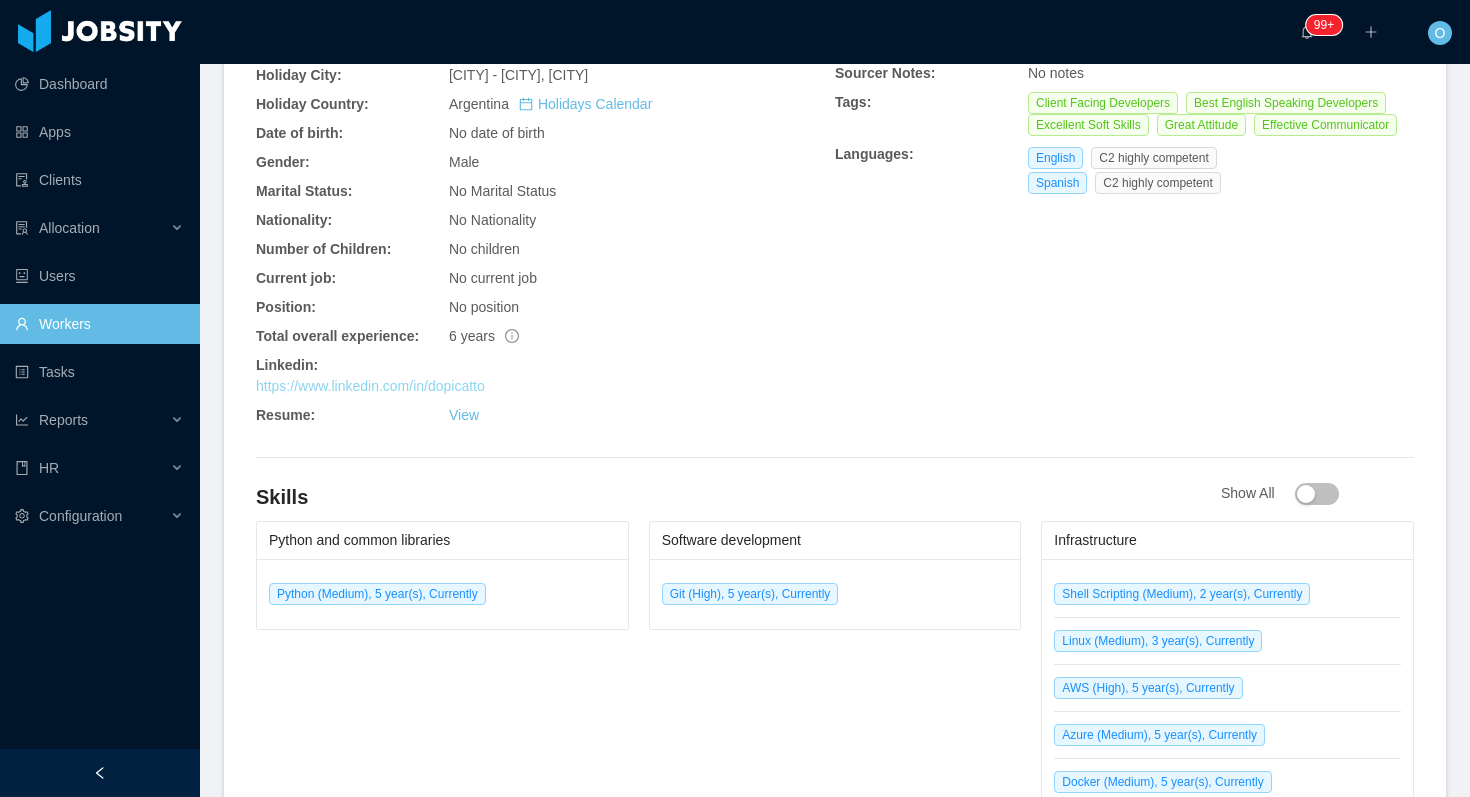 click on "https://www.linkedin.com/in/dopicatto" at bounding box center (370, 386) 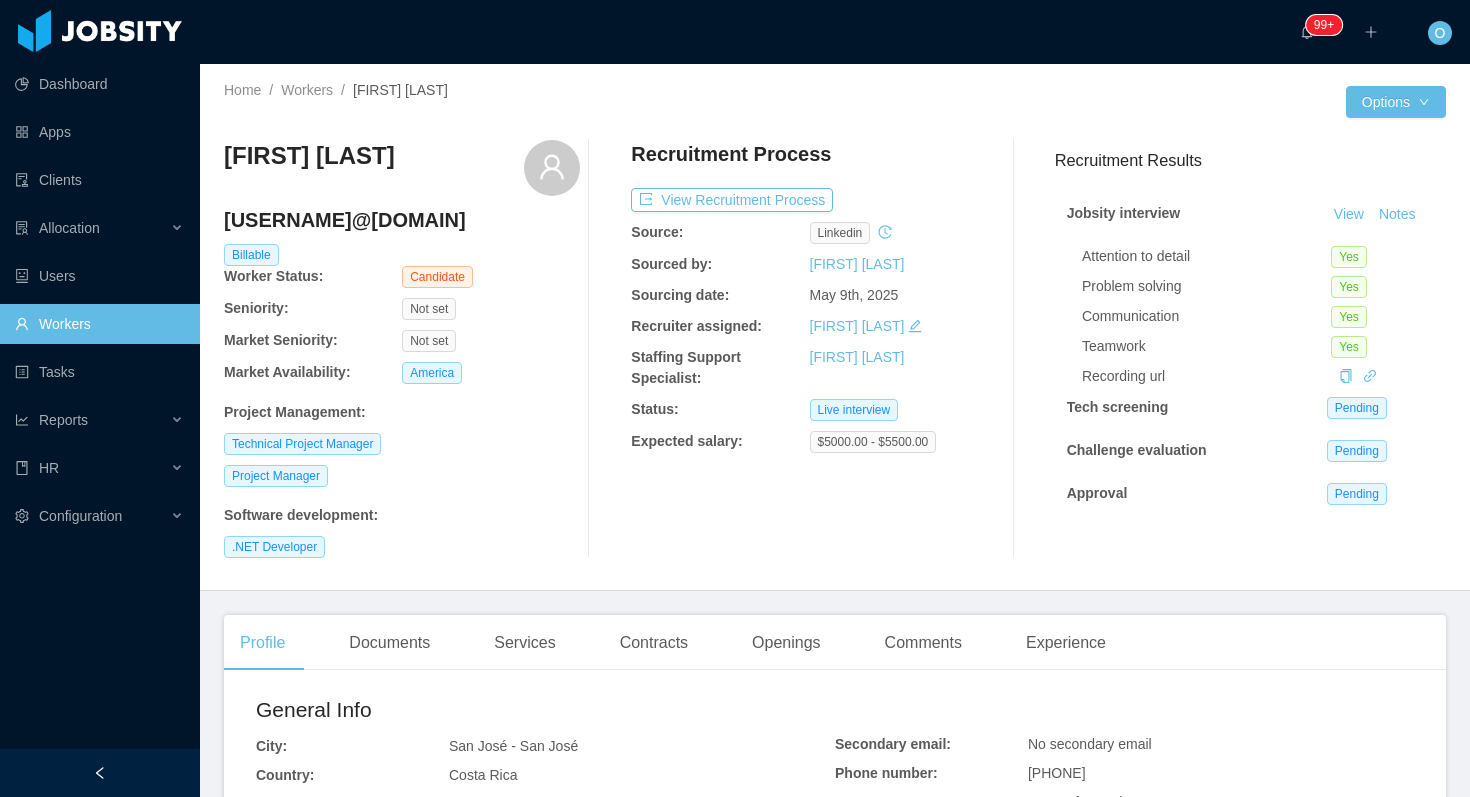 scroll, scrollTop: 0, scrollLeft: 0, axis: both 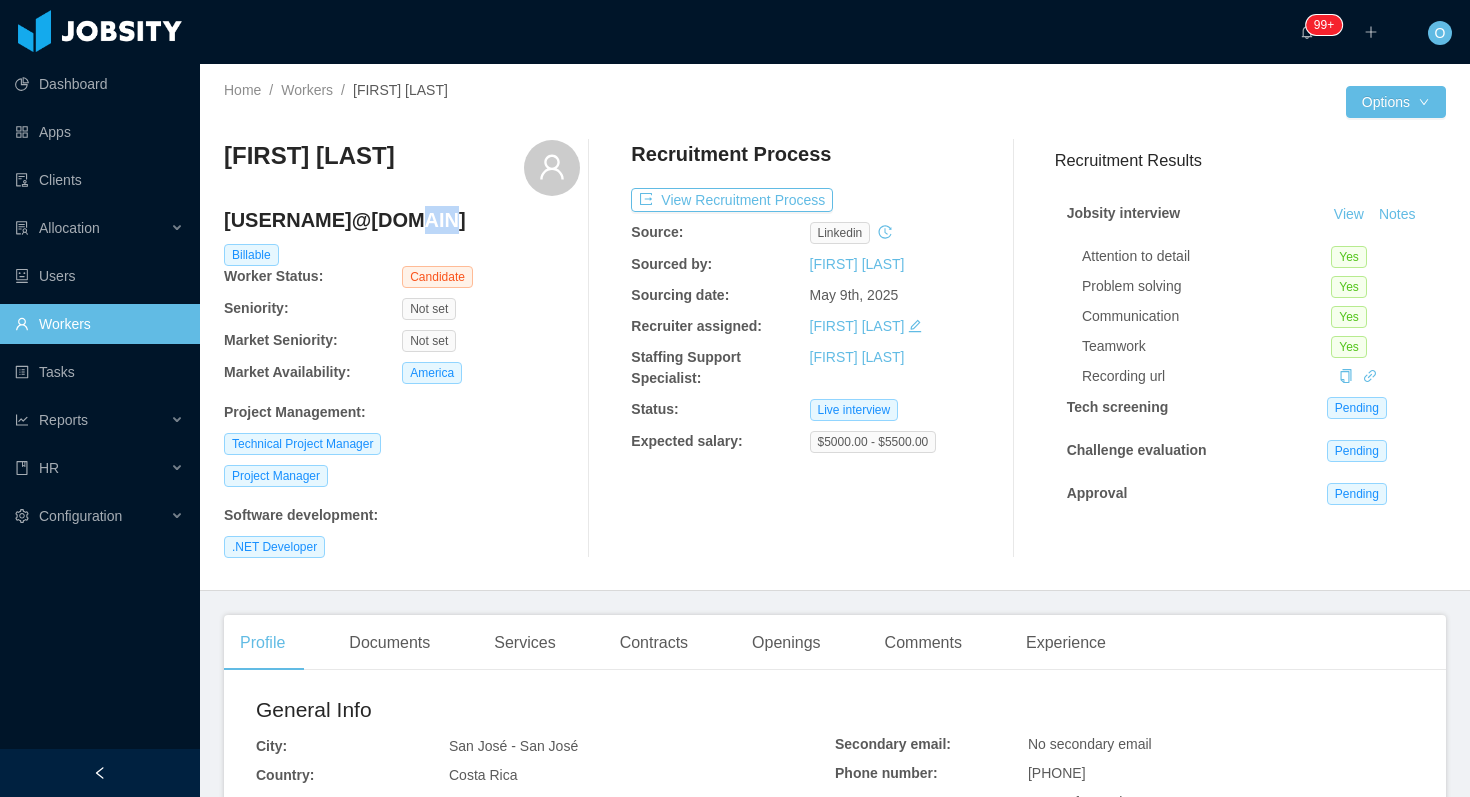 click on "fgandres@gmail.com" at bounding box center (402, 220) 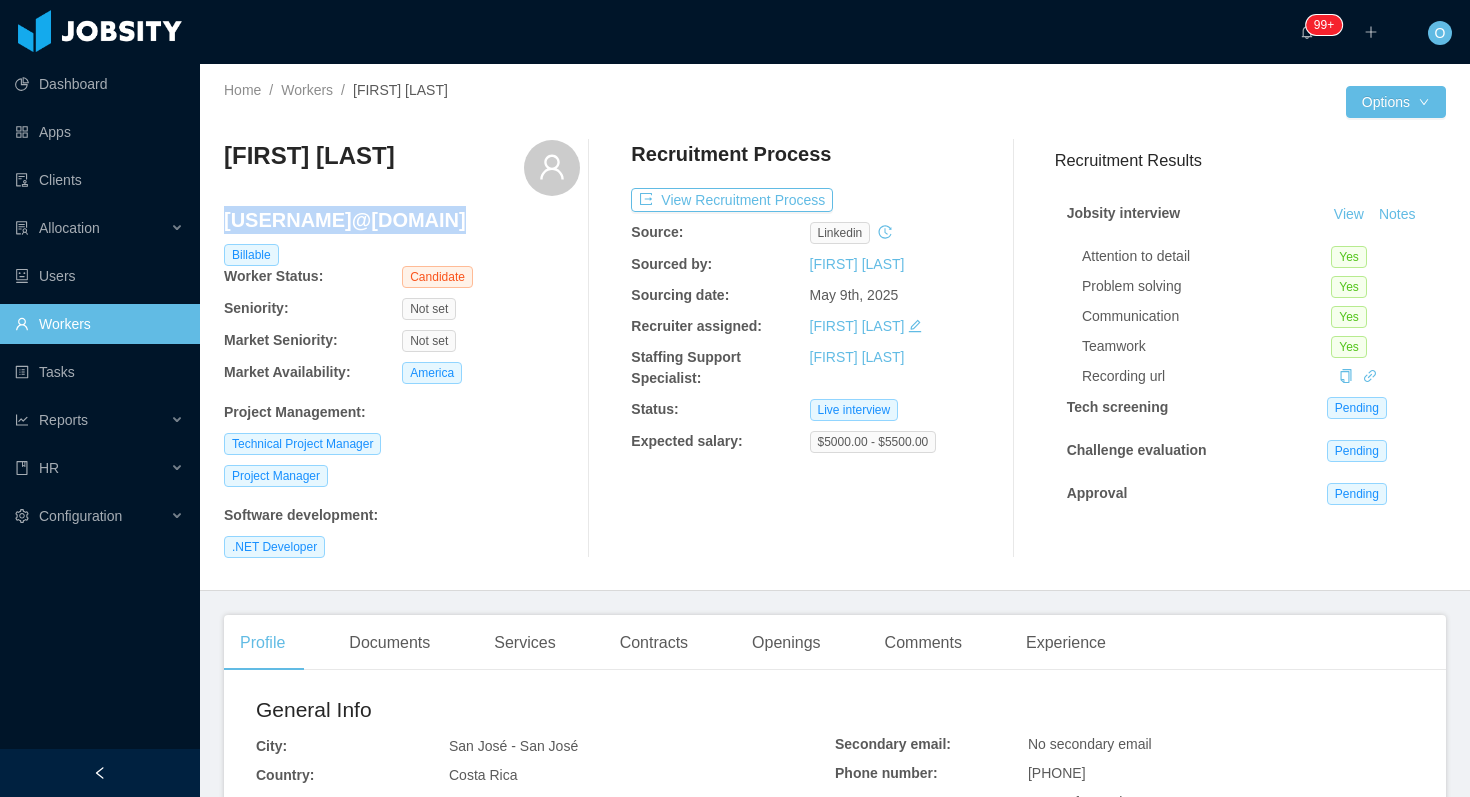 click on "fgandres@gmail.com" at bounding box center (402, 220) 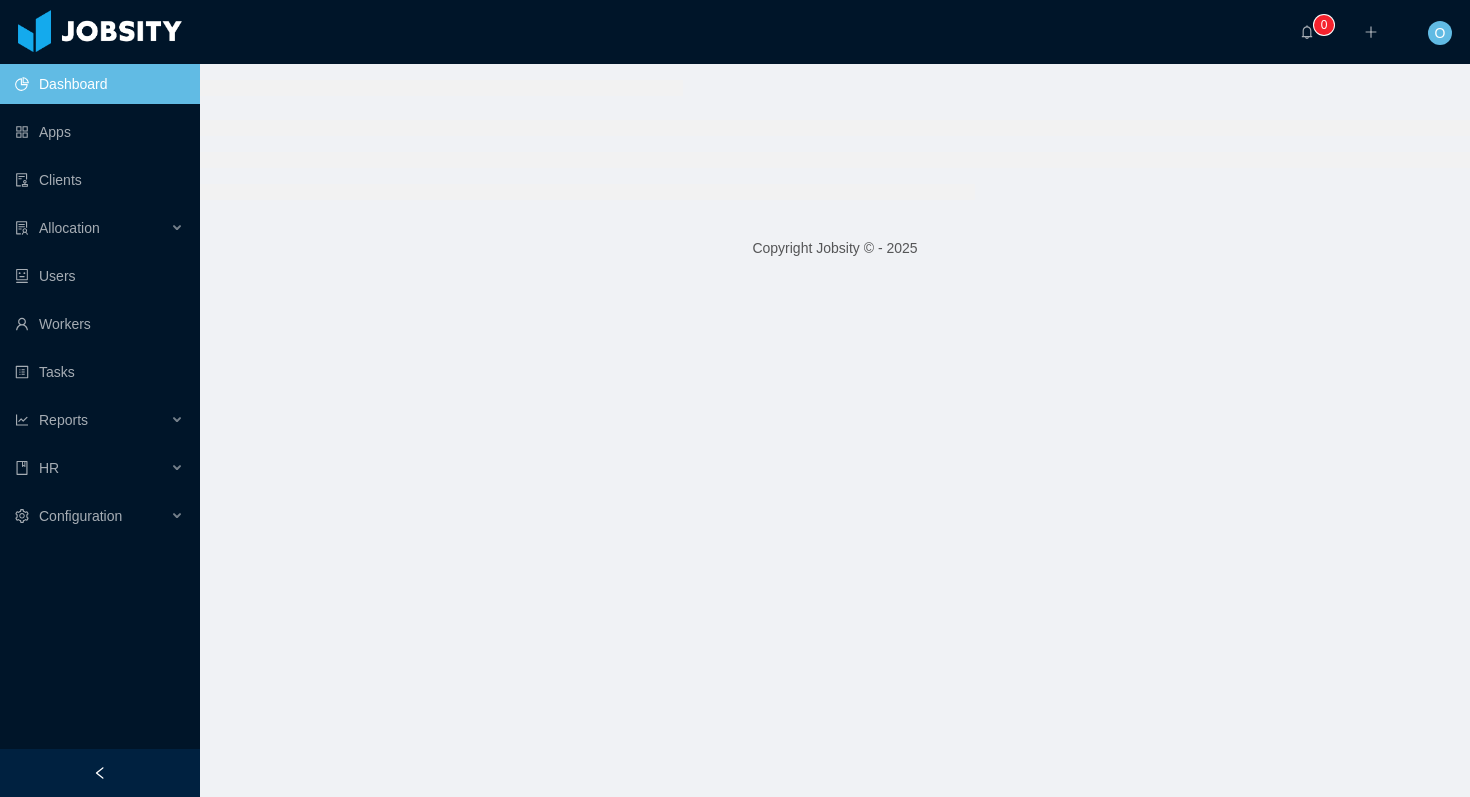scroll, scrollTop: 0, scrollLeft: 0, axis: both 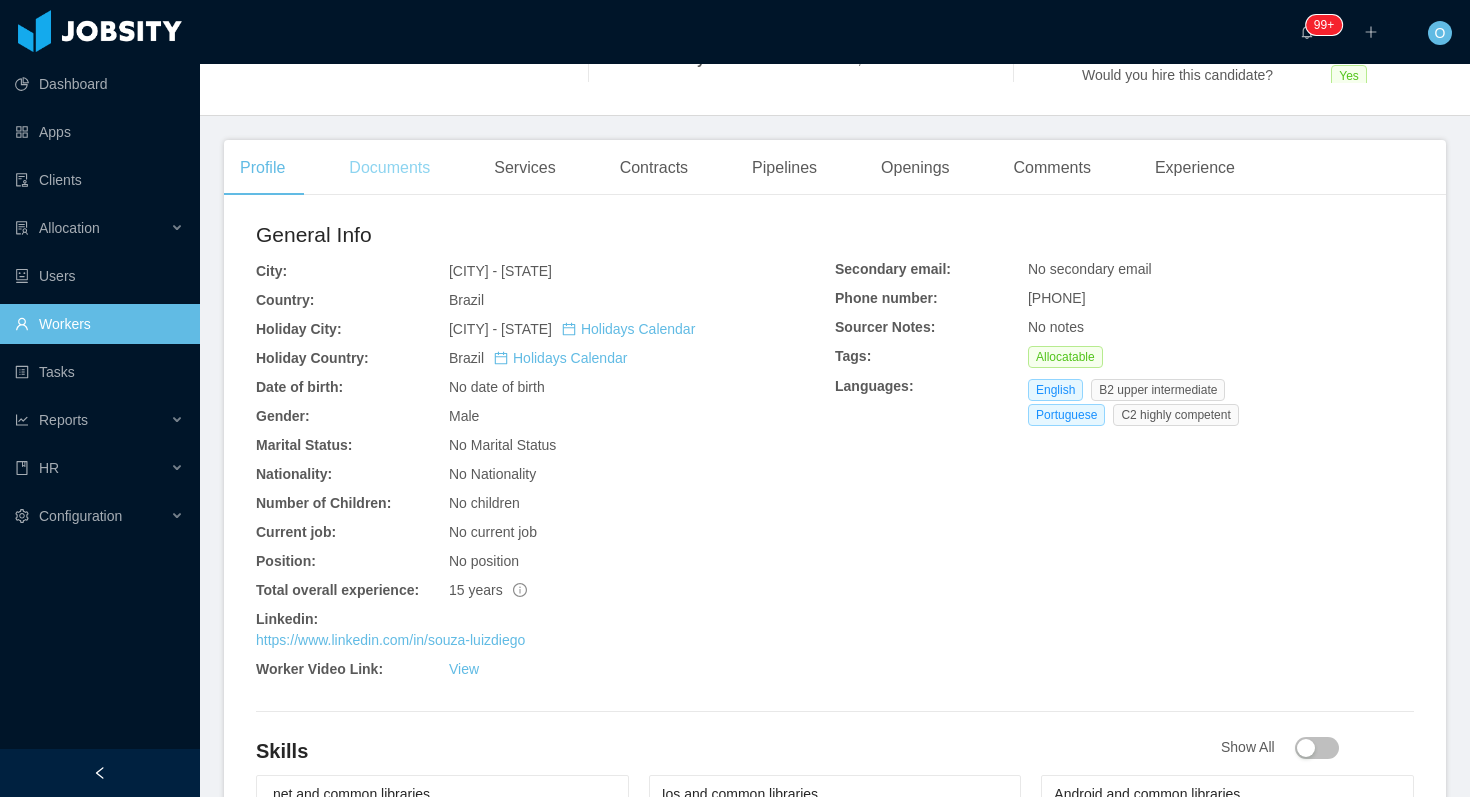 click on "Documents" at bounding box center (389, 168) 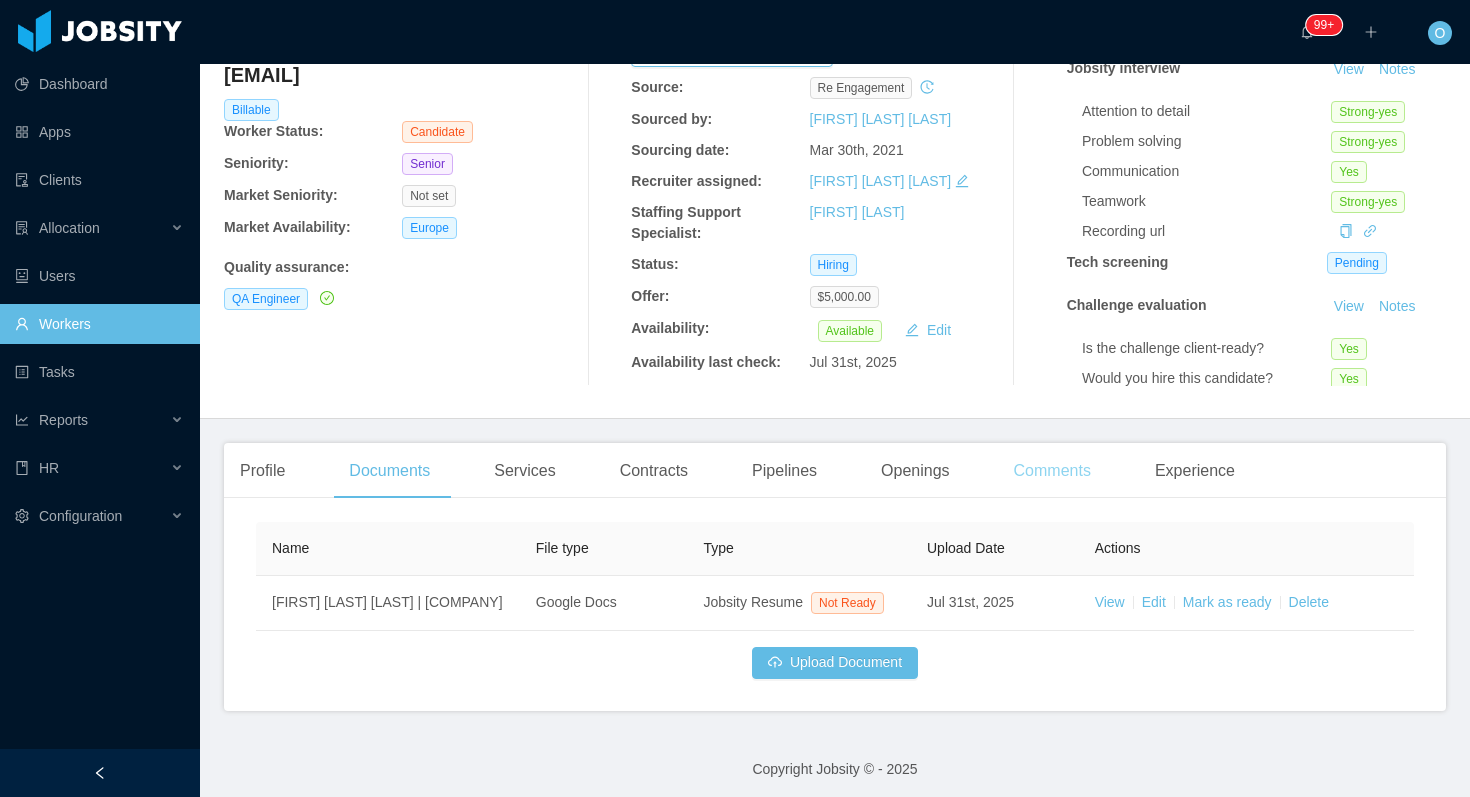 scroll, scrollTop: 173, scrollLeft: 0, axis: vertical 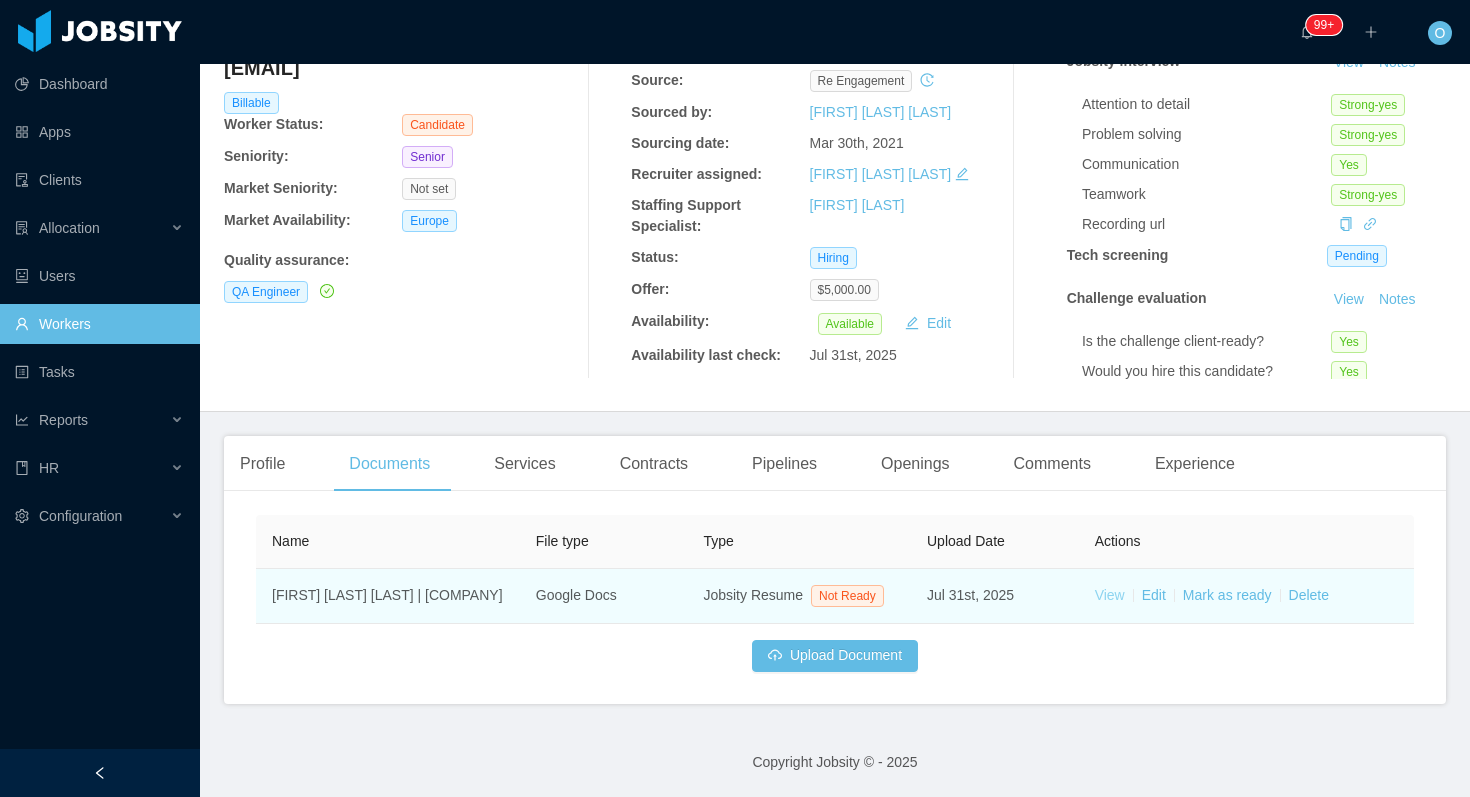 click on "View" at bounding box center (1110, 595) 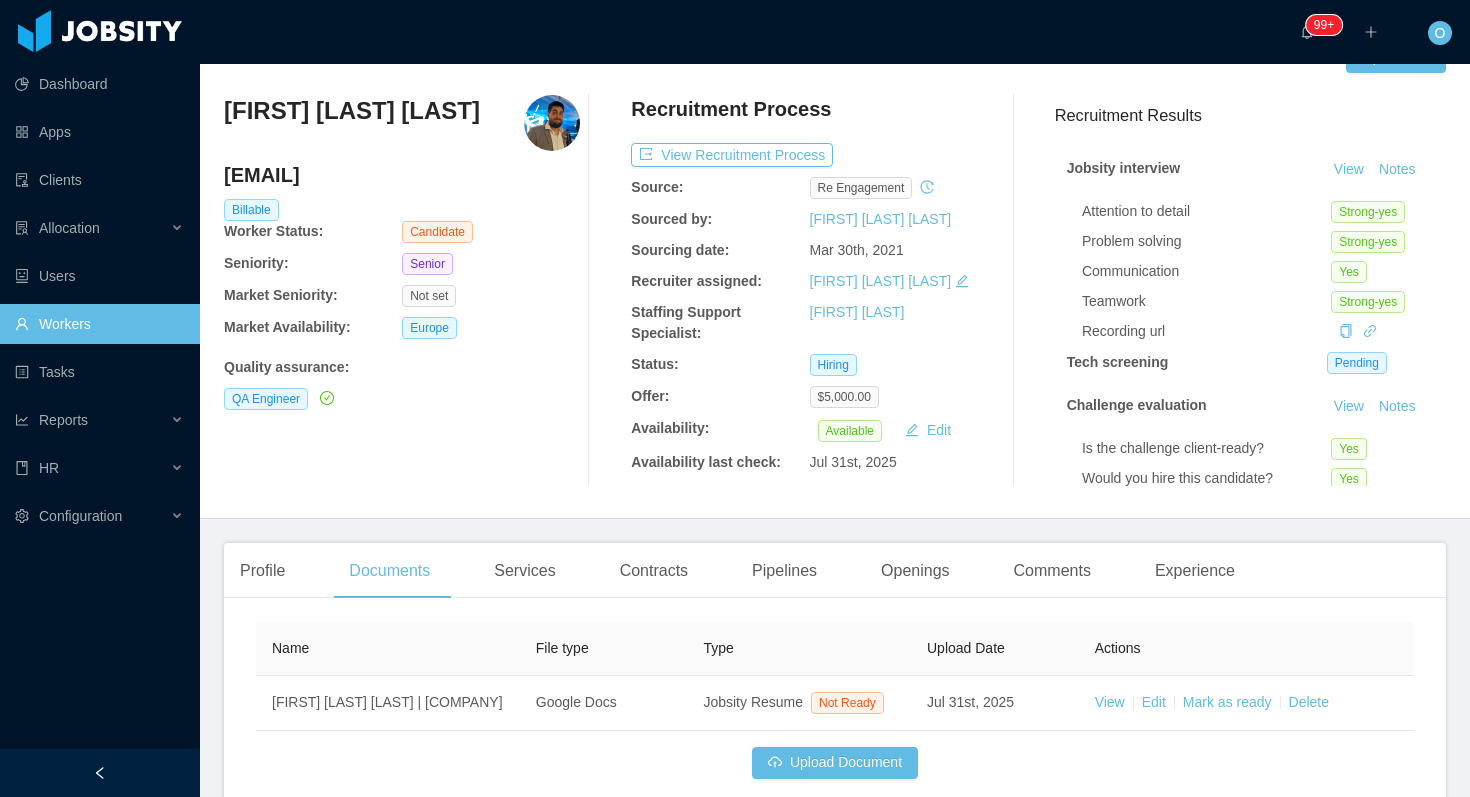 scroll, scrollTop: 0, scrollLeft: 0, axis: both 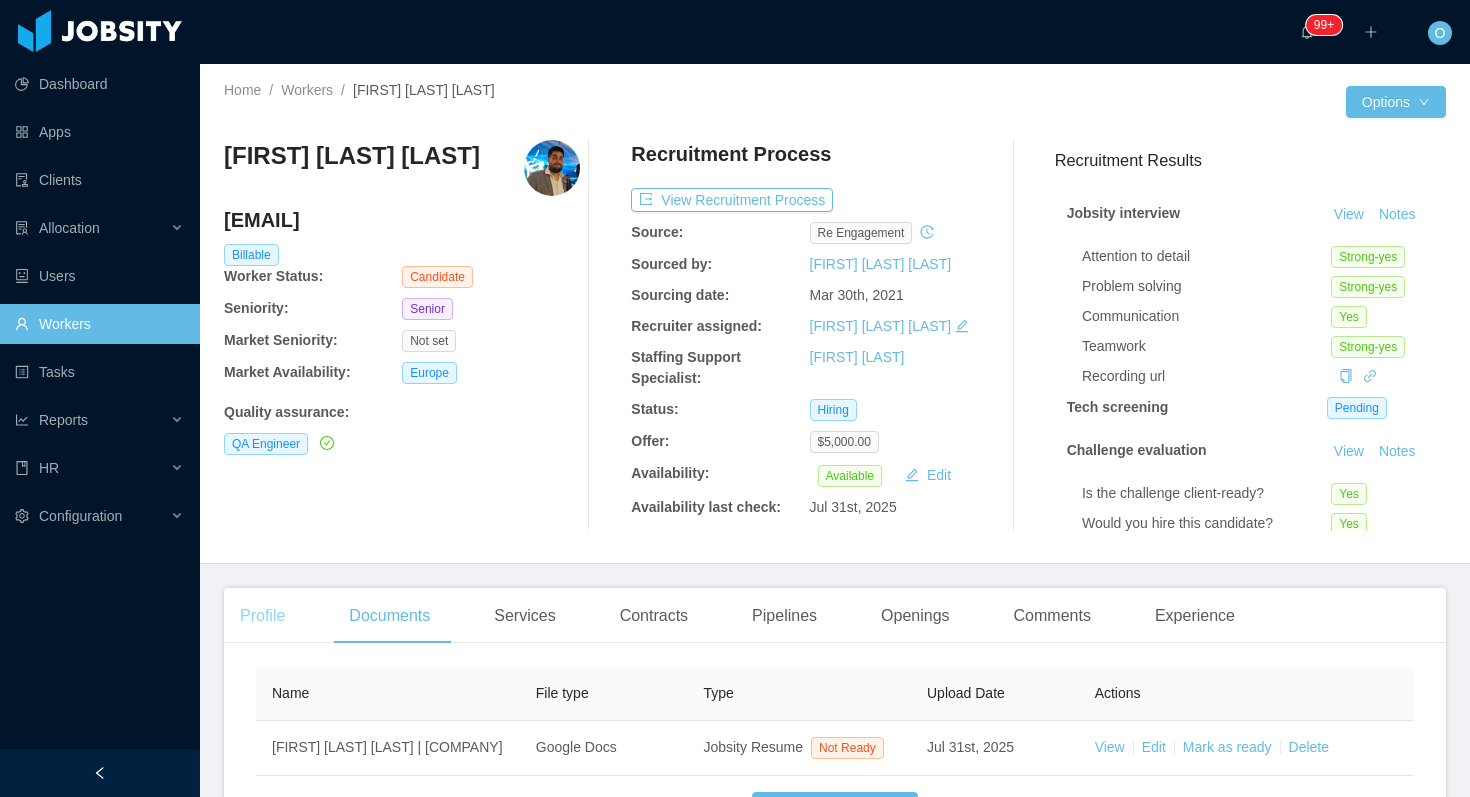 click on "Profile" at bounding box center [262, 616] 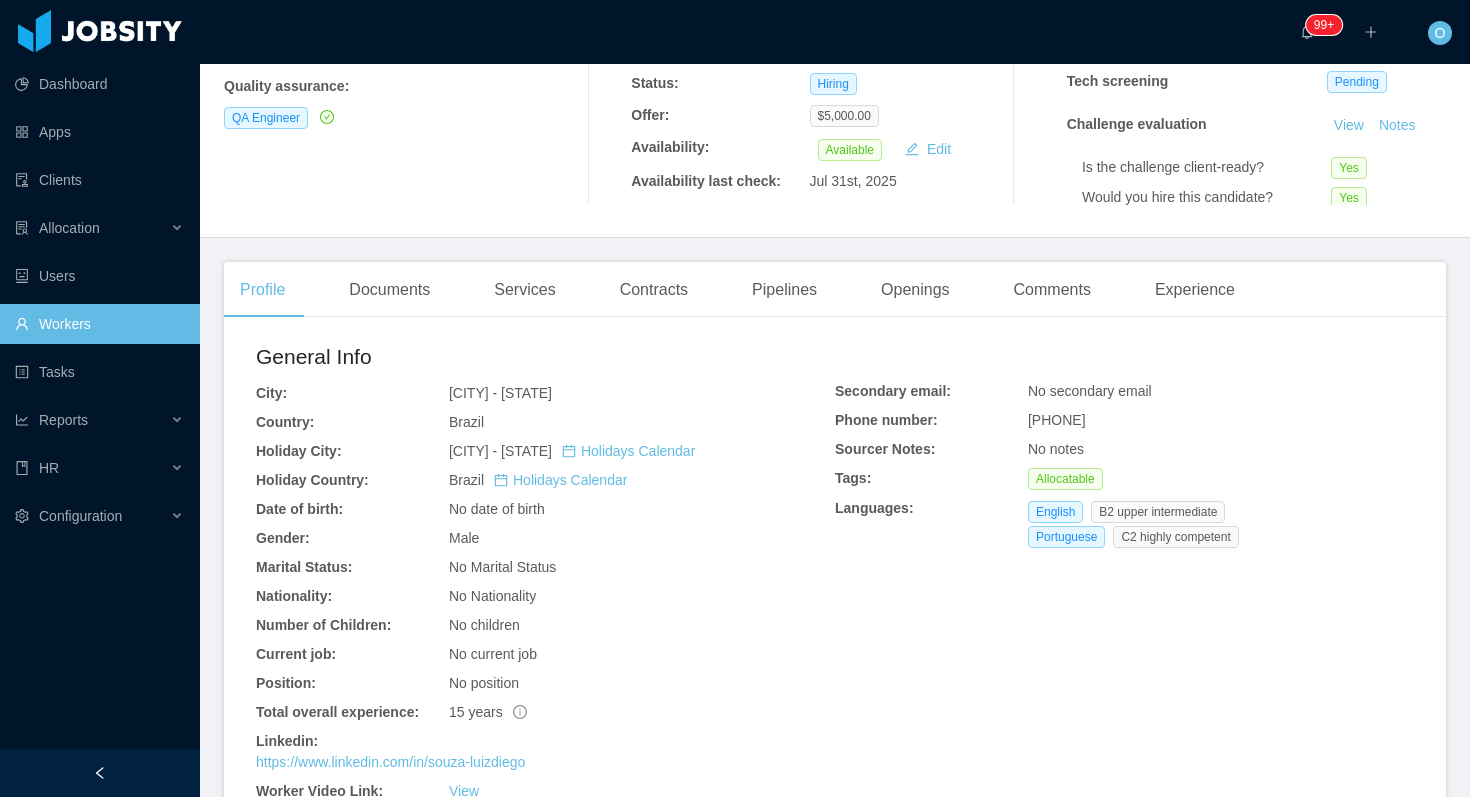 scroll, scrollTop: 370, scrollLeft: 0, axis: vertical 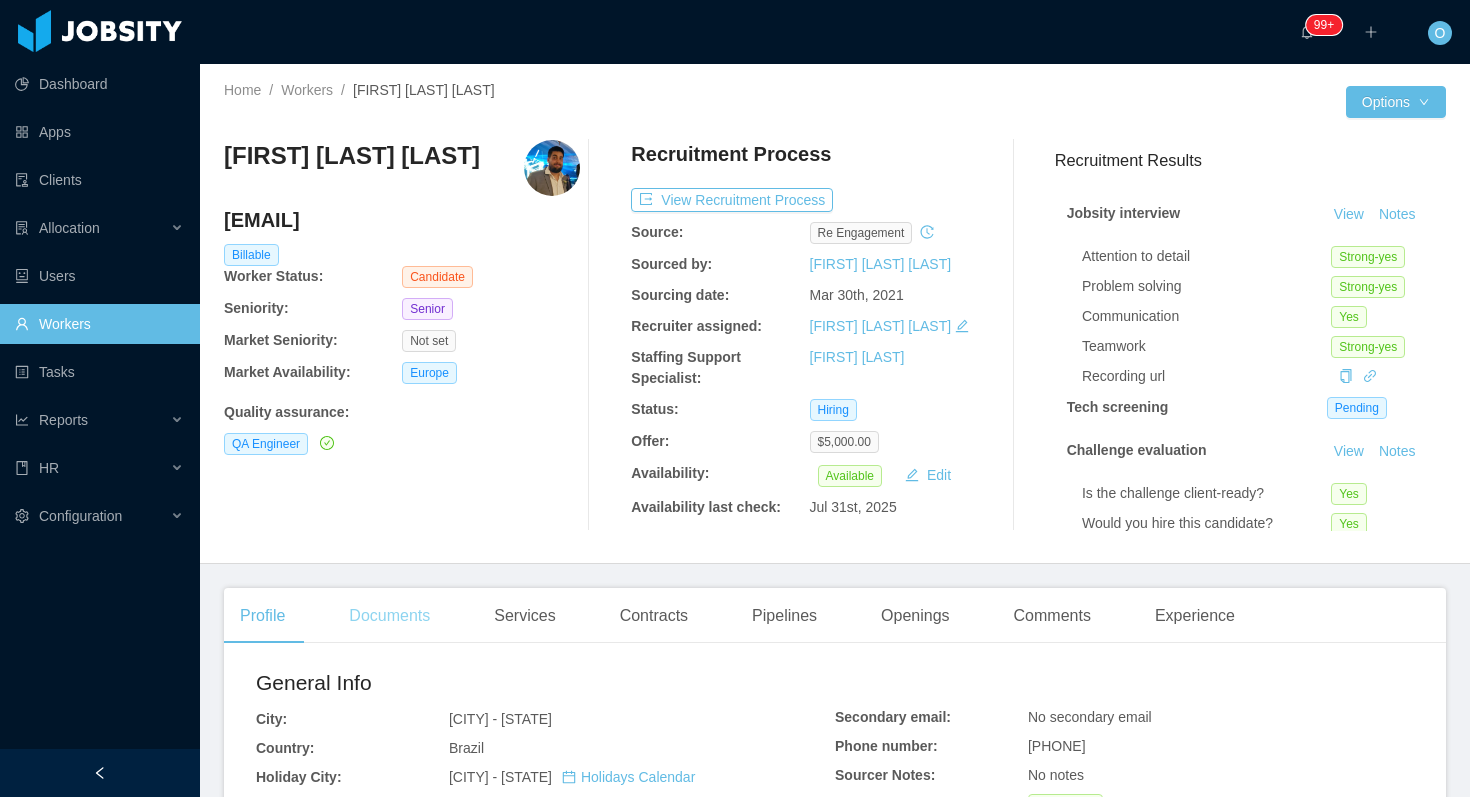 click on "Documents" at bounding box center [389, 616] 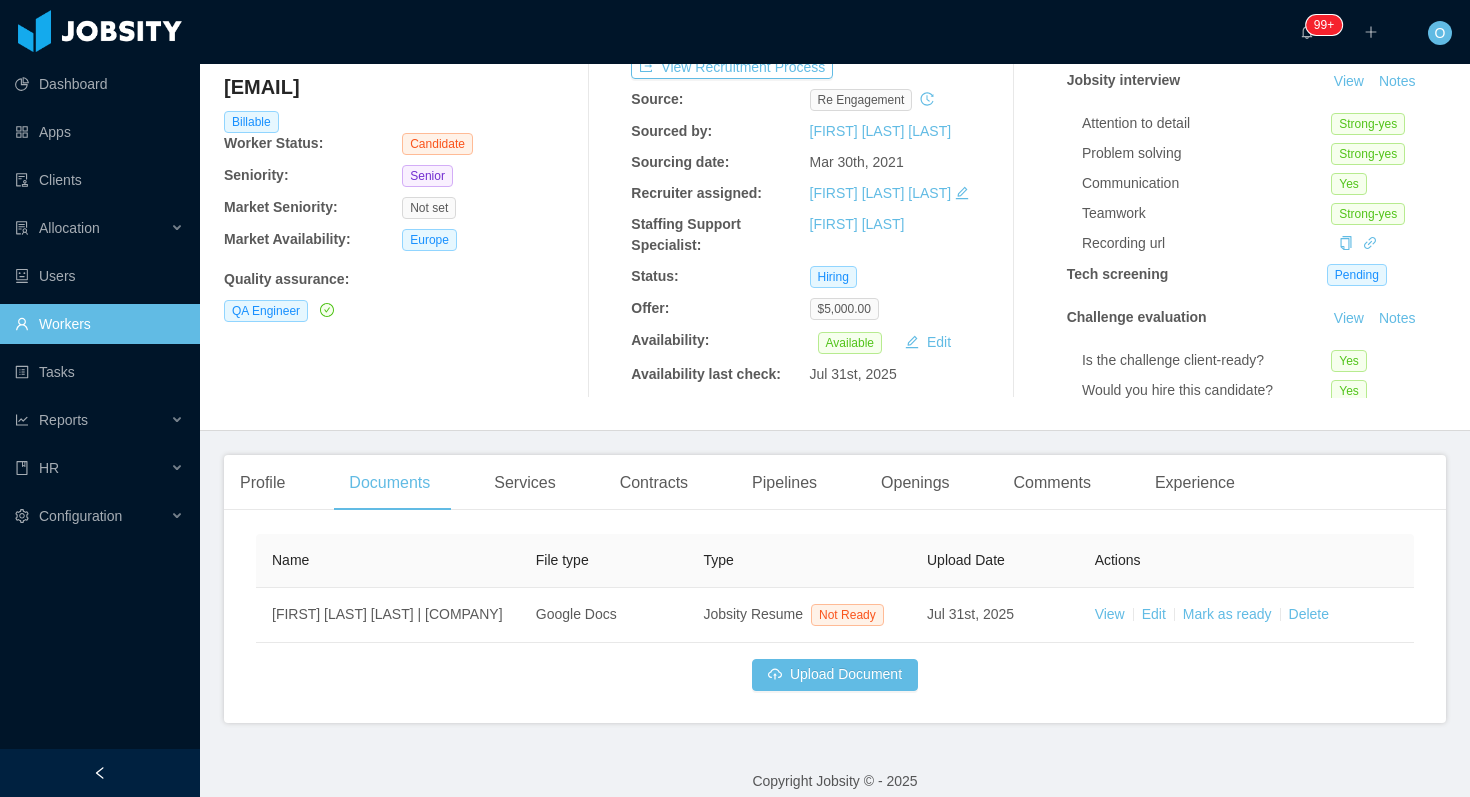 scroll, scrollTop: 173, scrollLeft: 0, axis: vertical 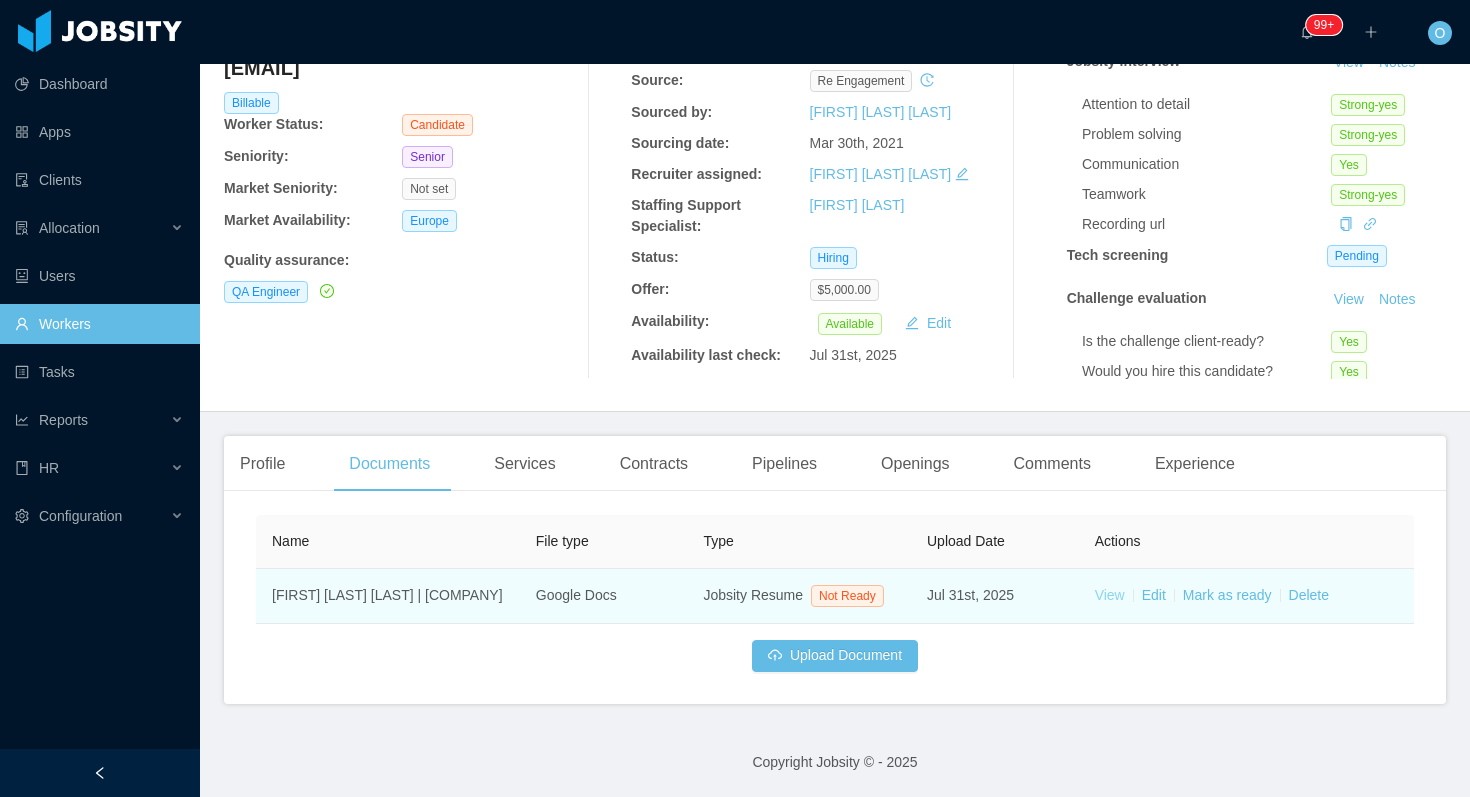 click on "View" at bounding box center [1110, 595] 